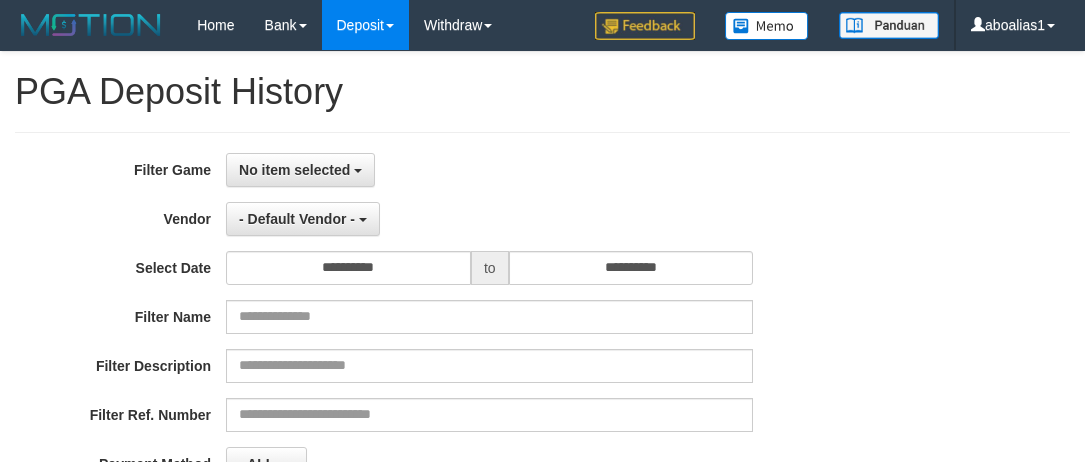 select 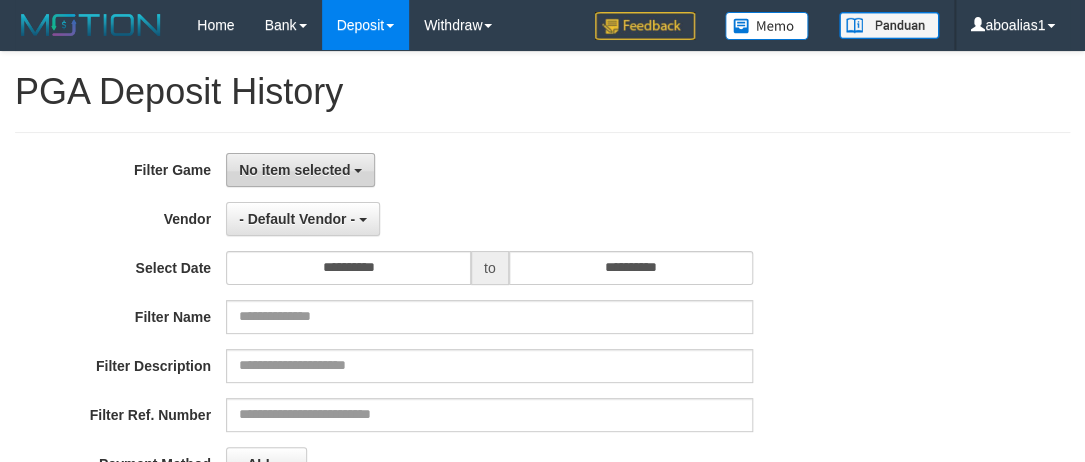 drag, startPoint x: 251, startPoint y: 177, endPoint x: 398, endPoint y: 317, distance: 203 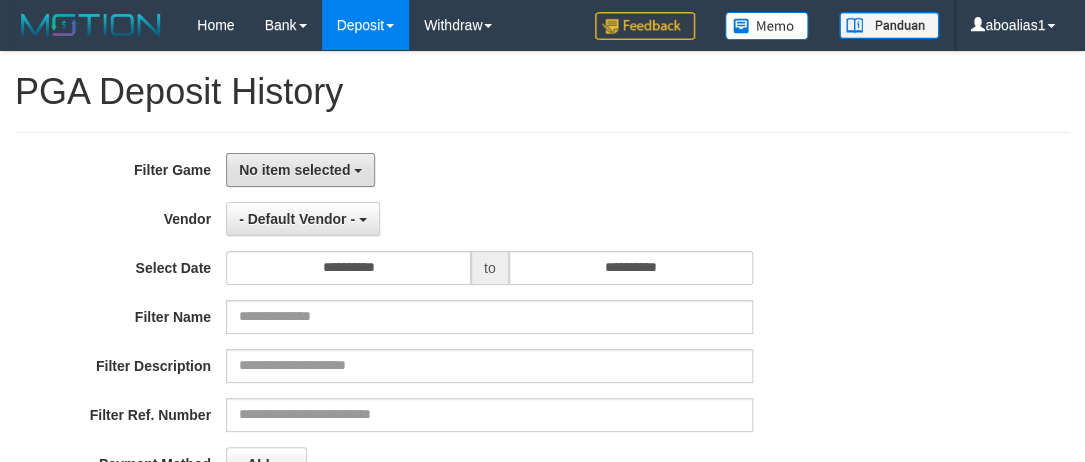 click on "No item selected" at bounding box center (300, 170) 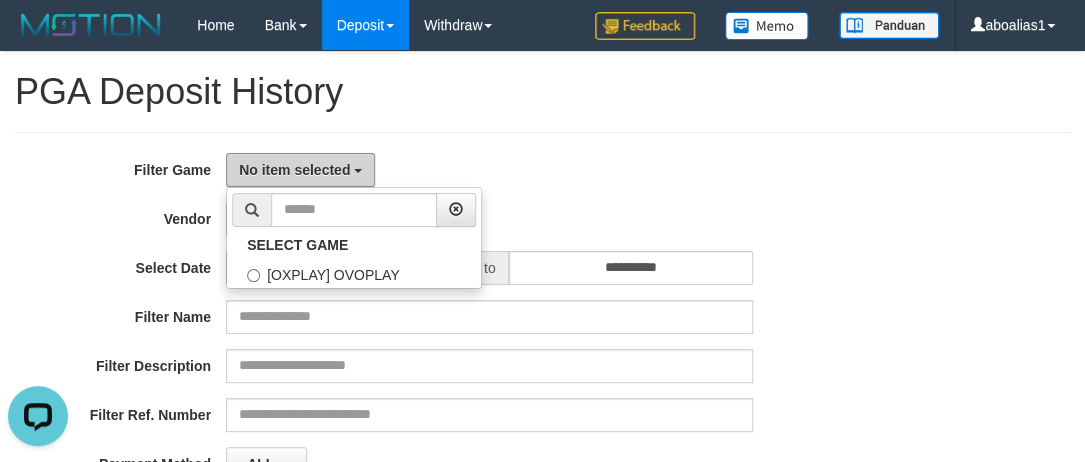 scroll, scrollTop: 0, scrollLeft: 0, axis: both 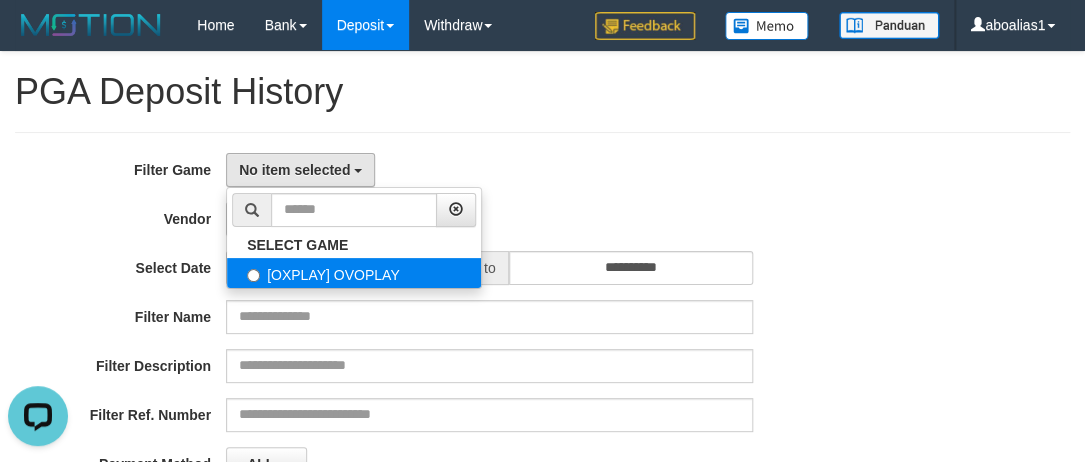 click on "SELECT GAME
[OXPLAY] OVOPLAY" at bounding box center (354, 238) 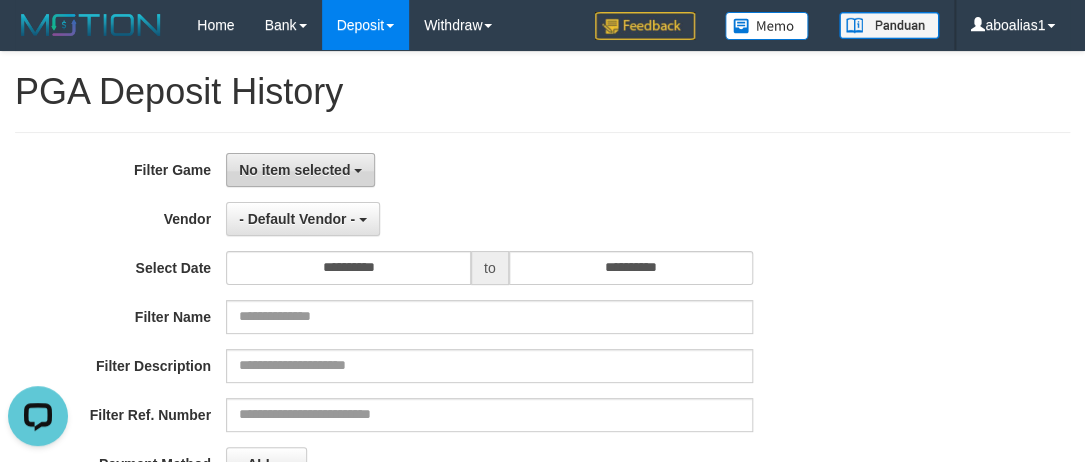 click on "No item selected" at bounding box center [300, 170] 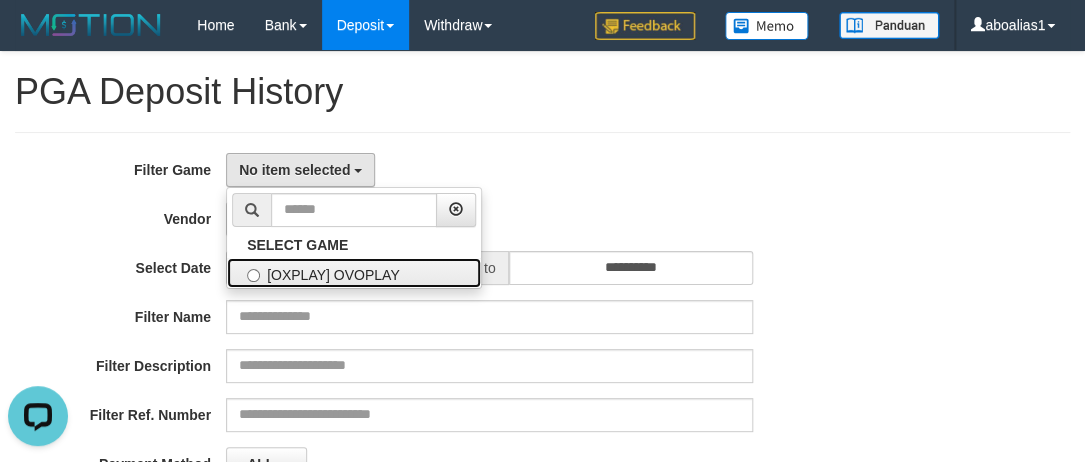 click on "[OXPLAY] OVOPLAY" at bounding box center [354, 273] 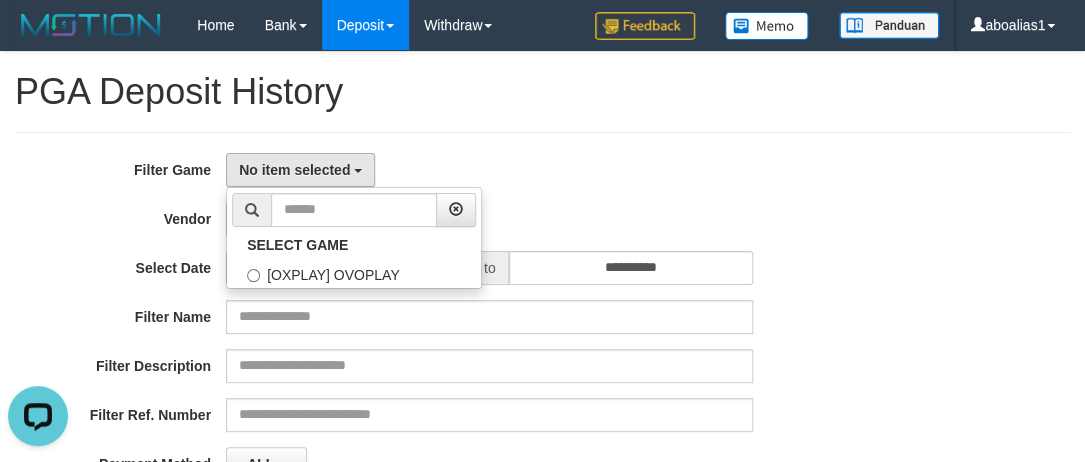 select on "****" 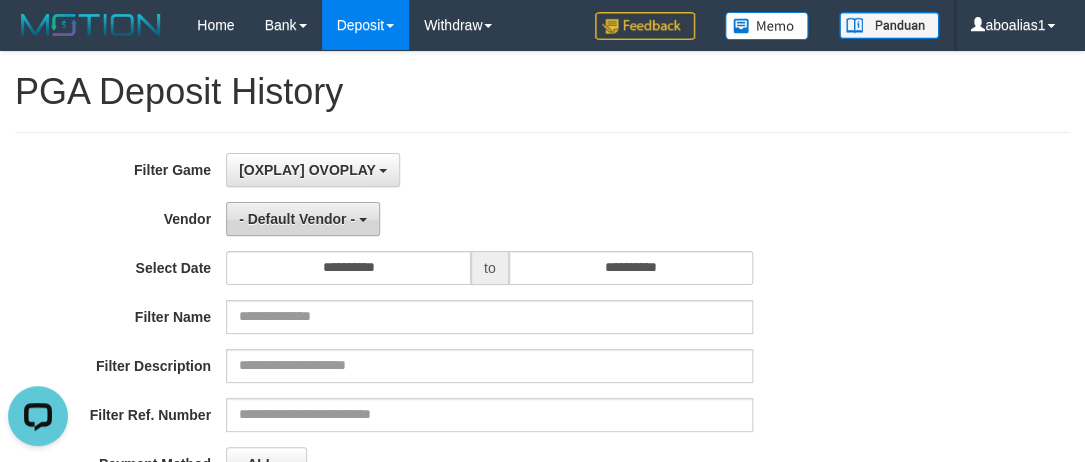 scroll, scrollTop: 18, scrollLeft: 0, axis: vertical 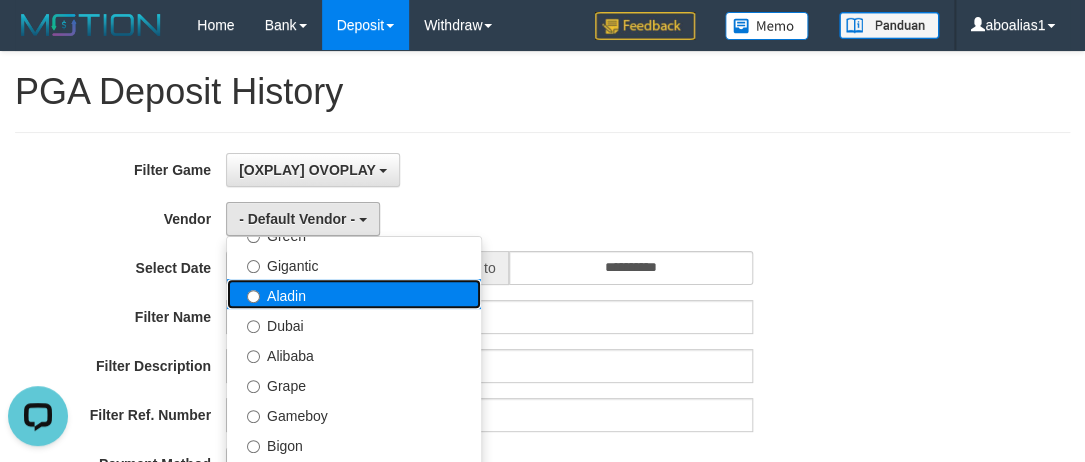click on "Aladin" at bounding box center [354, 294] 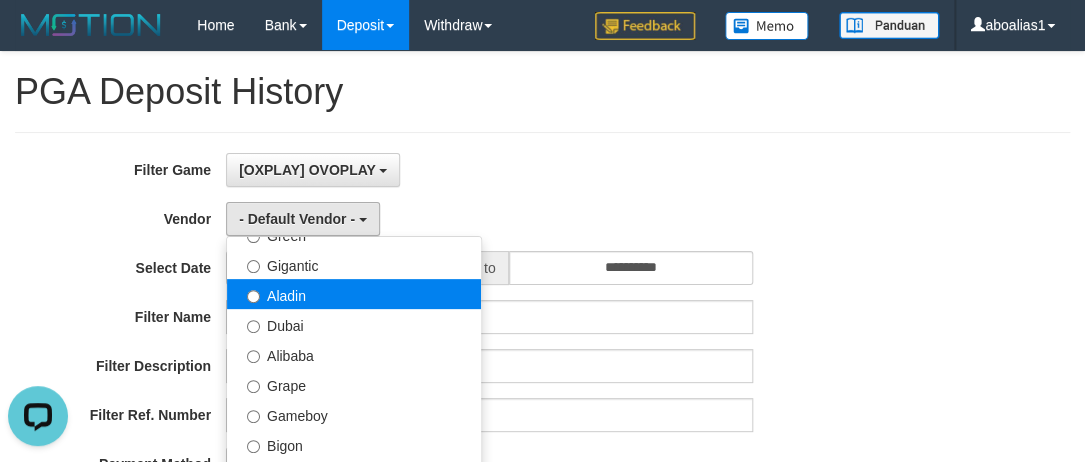 select on "**********" 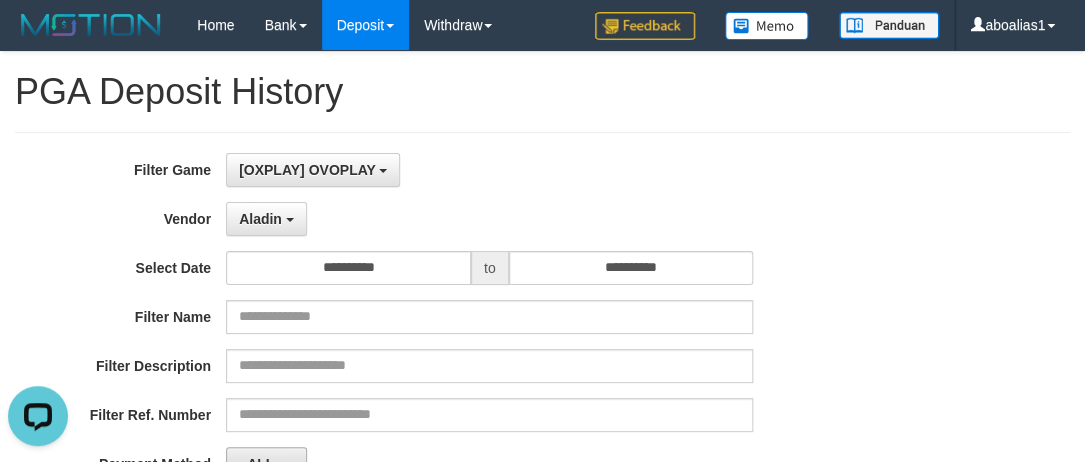 scroll, scrollTop: 272, scrollLeft: 0, axis: vertical 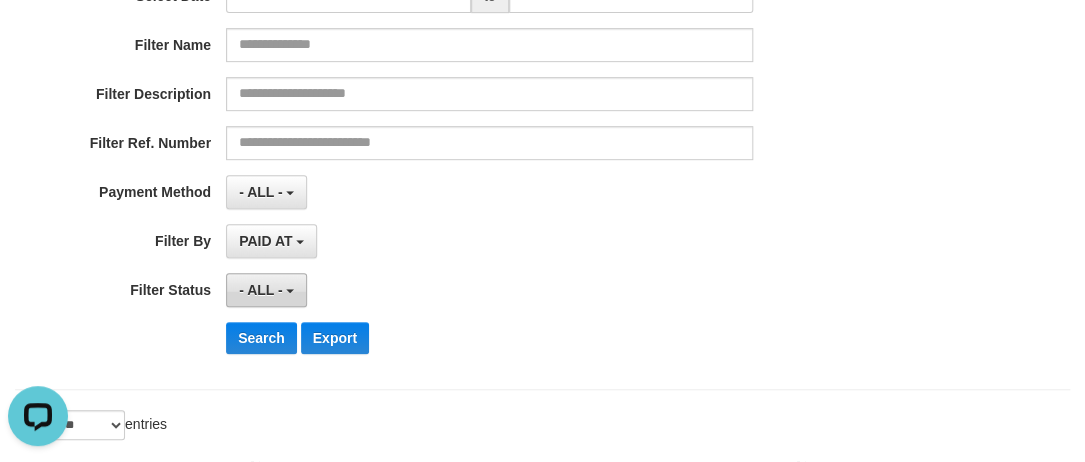 click on "- ALL -" at bounding box center [266, 290] 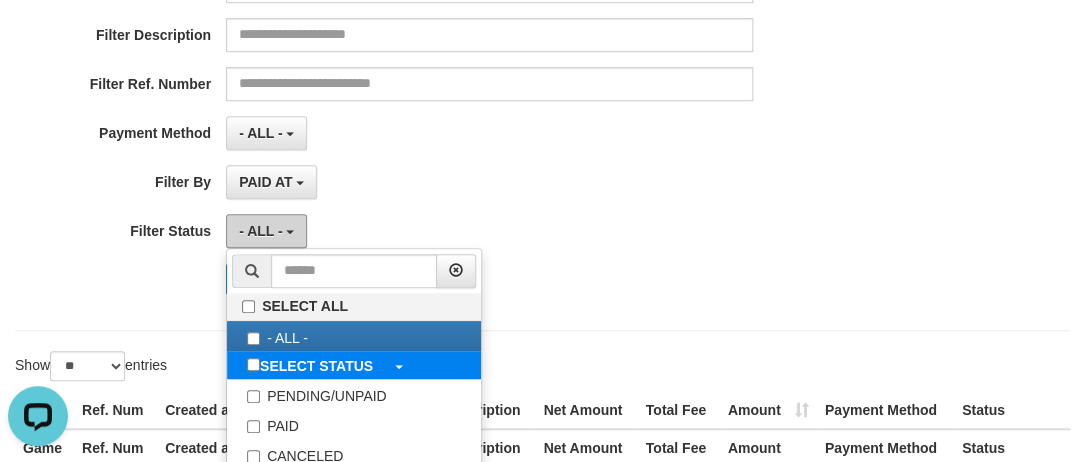 scroll, scrollTop: 363, scrollLeft: 0, axis: vertical 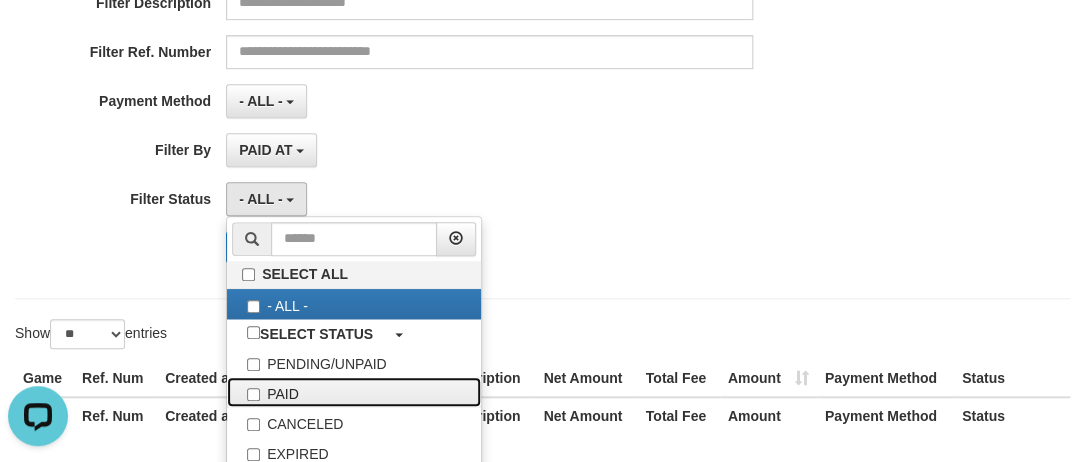 drag, startPoint x: 290, startPoint y: 384, endPoint x: 210, endPoint y: 190, distance: 209.84756 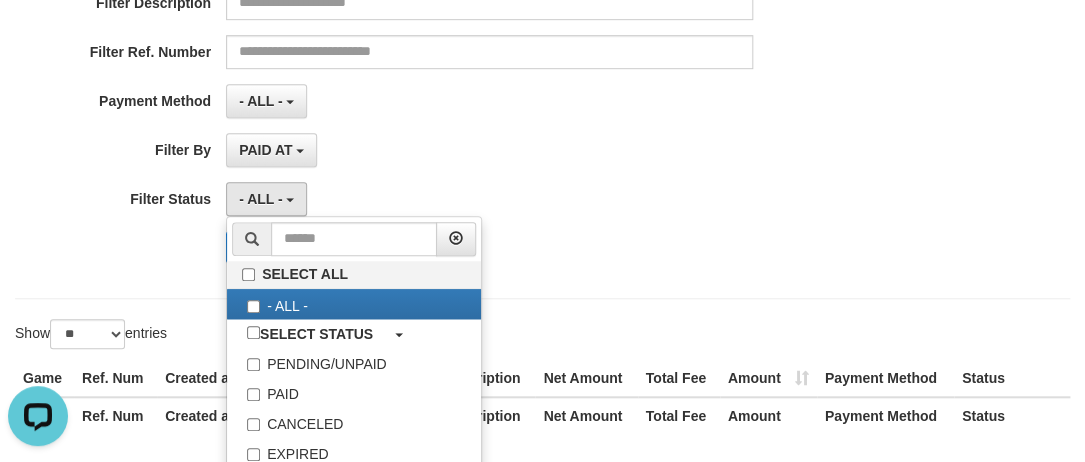 select on "*" 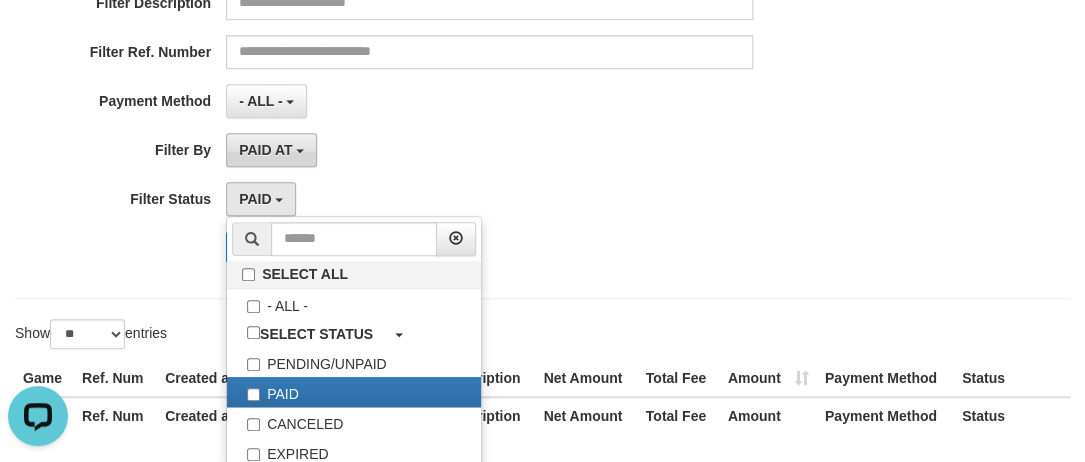 click on "PAID AT" at bounding box center [265, 150] 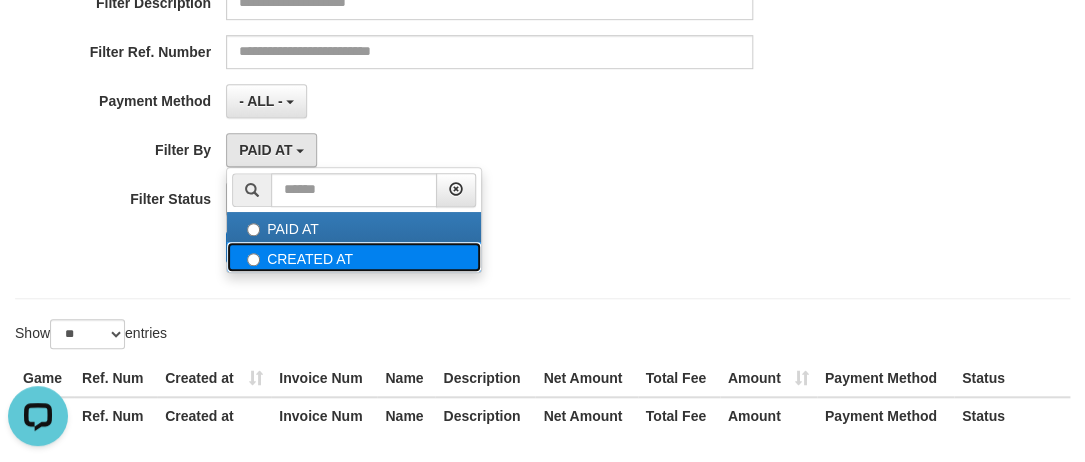 click on "CREATED AT" at bounding box center [354, 257] 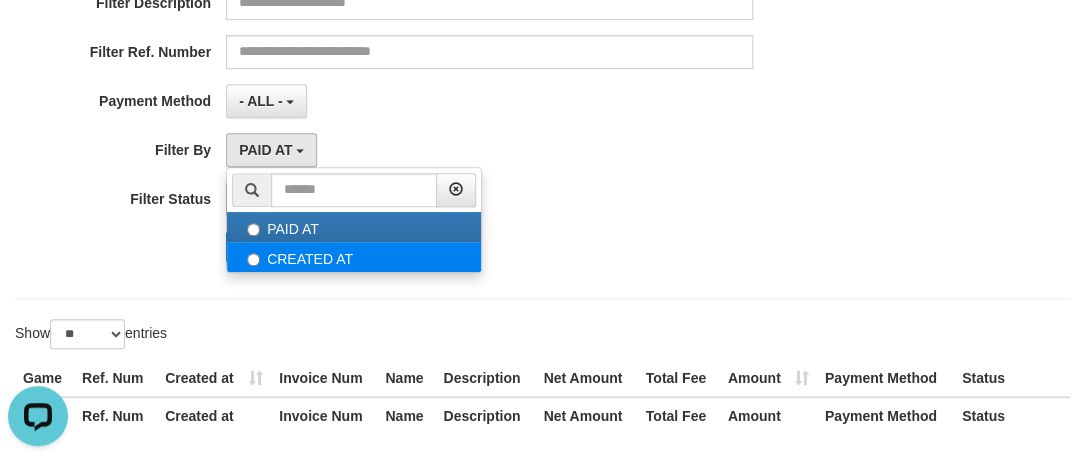 select on "*" 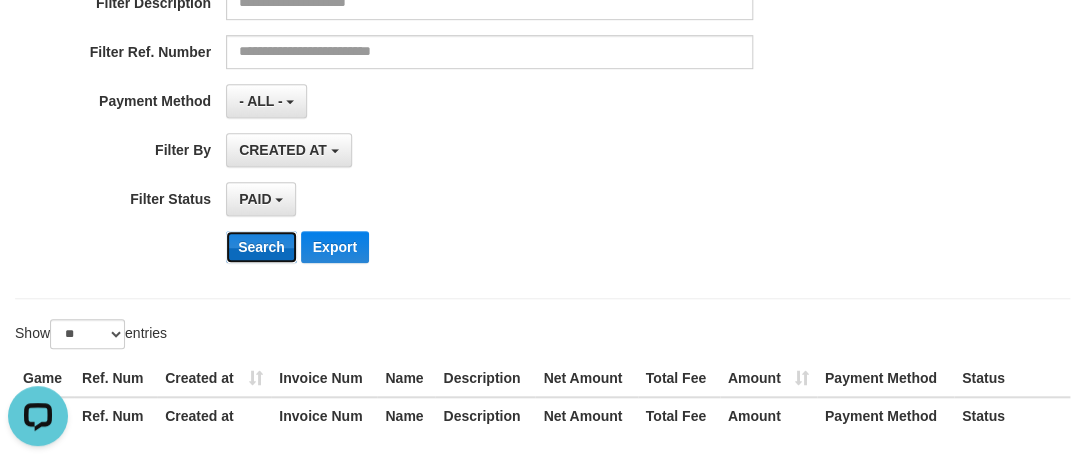 click on "Search" at bounding box center [261, 247] 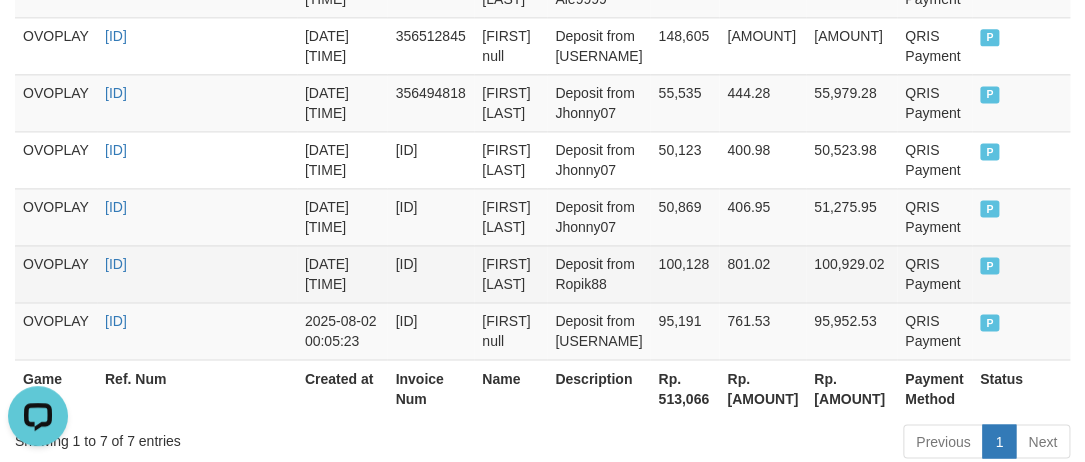 scroll, scrollTop: 1071, scrollLeft: 0, axis: vertical 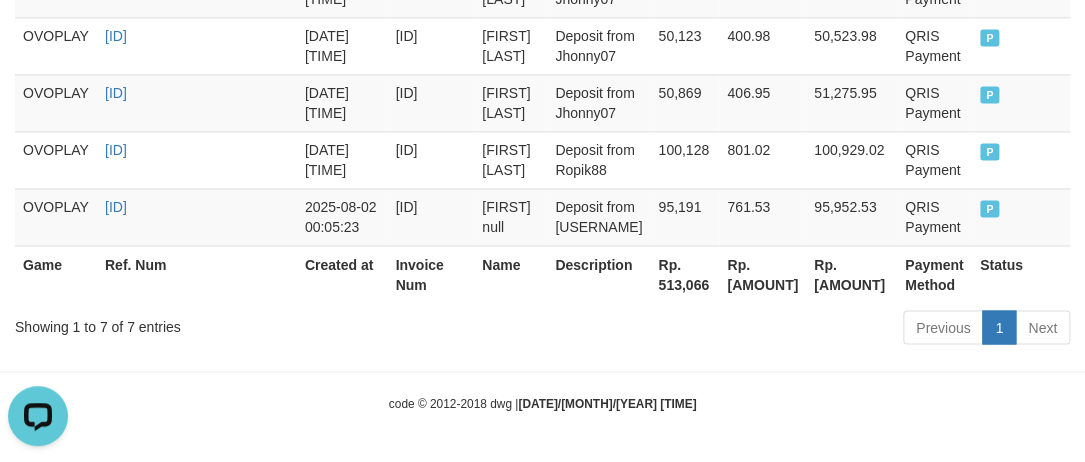 click on "Rp. 513,066" at bounding box center (684, 273) 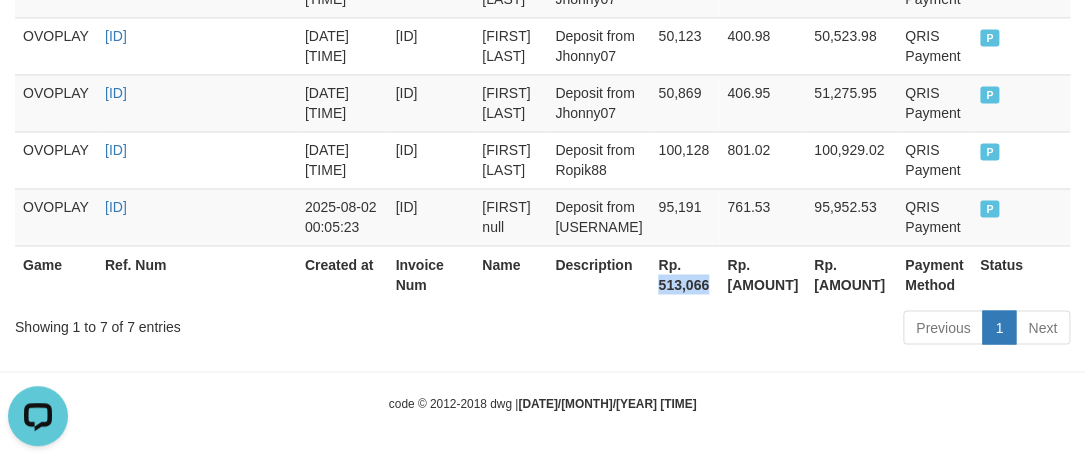 click on "Rp. 513,066" at bounding box center (684, 273) 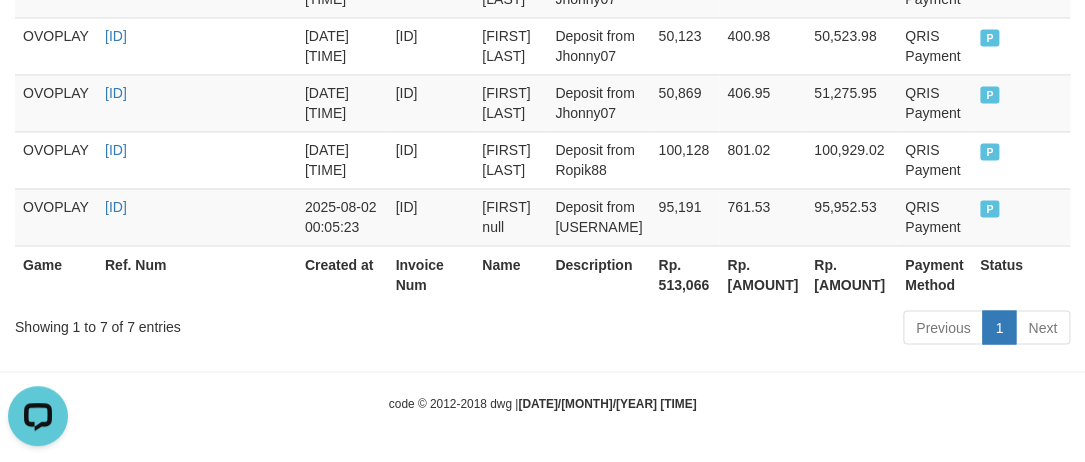 click on "Invoice Num" at bounding box center (430, 273) 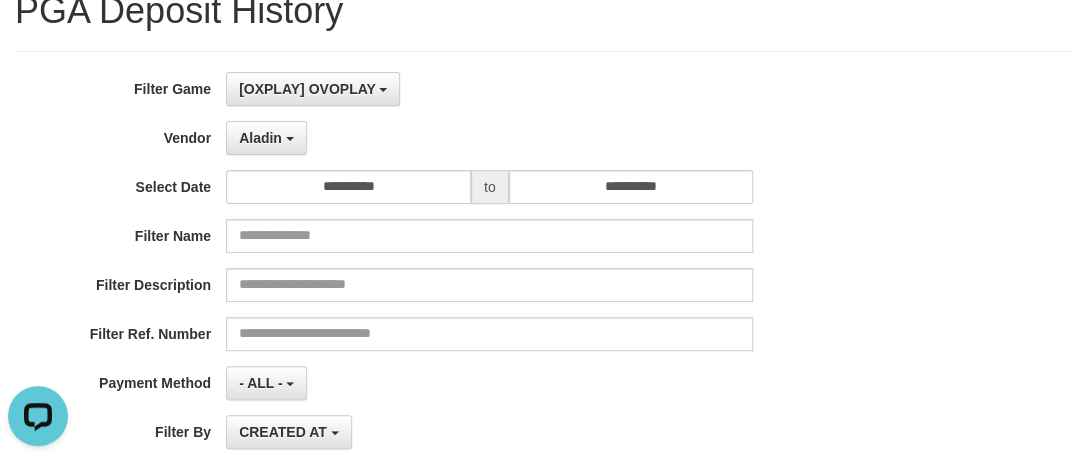 scroll, scrollTop: 0, scrollLeft: 0, axis: both 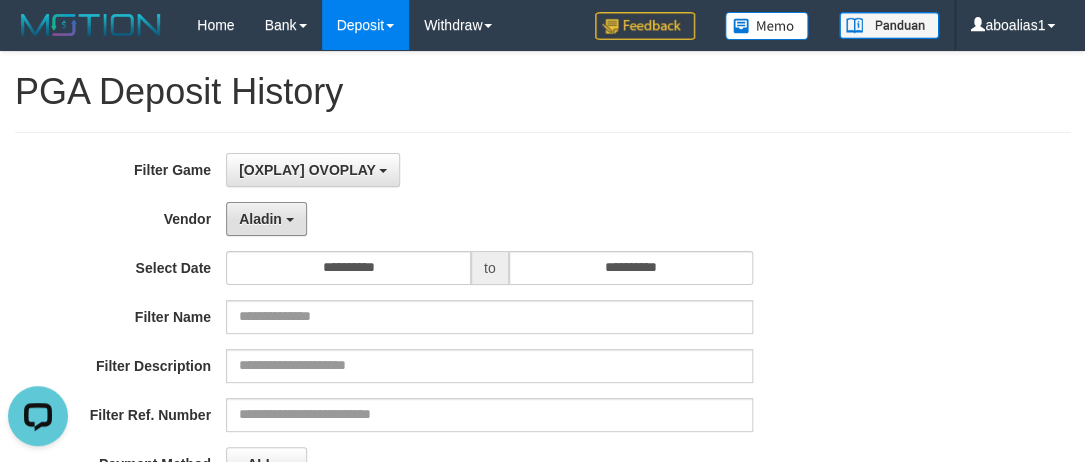 drag, startPoint x: 249, startPoint y: 203, endPoint x: 282, endPoint y: 265, distance: 70.23532 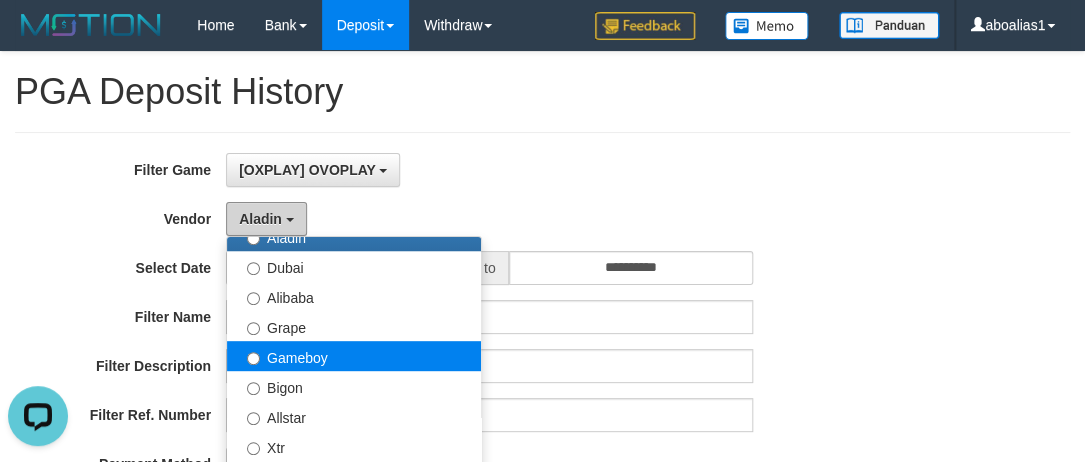 scroll, scrollTop: 363, scrollLeft: 0, axis: vertical 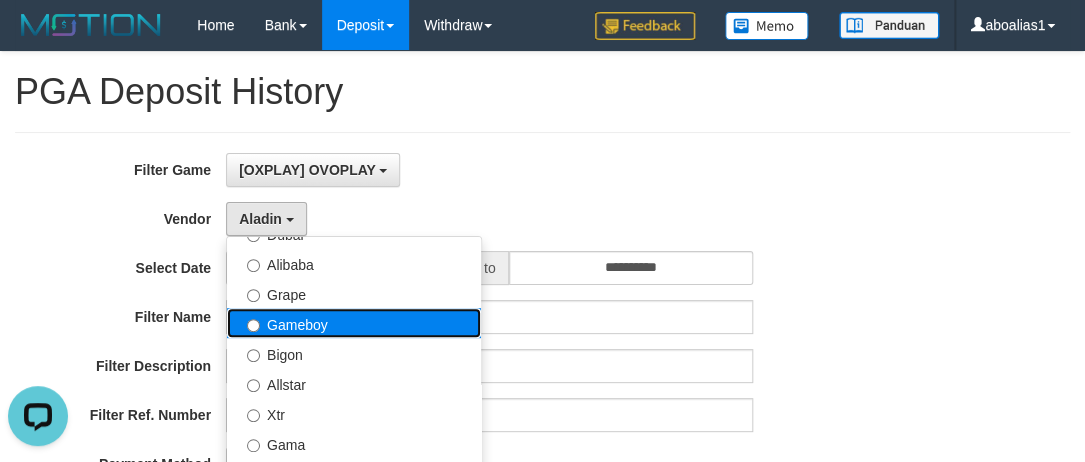 click on "Gameboy" at bounding box center [354, 323] 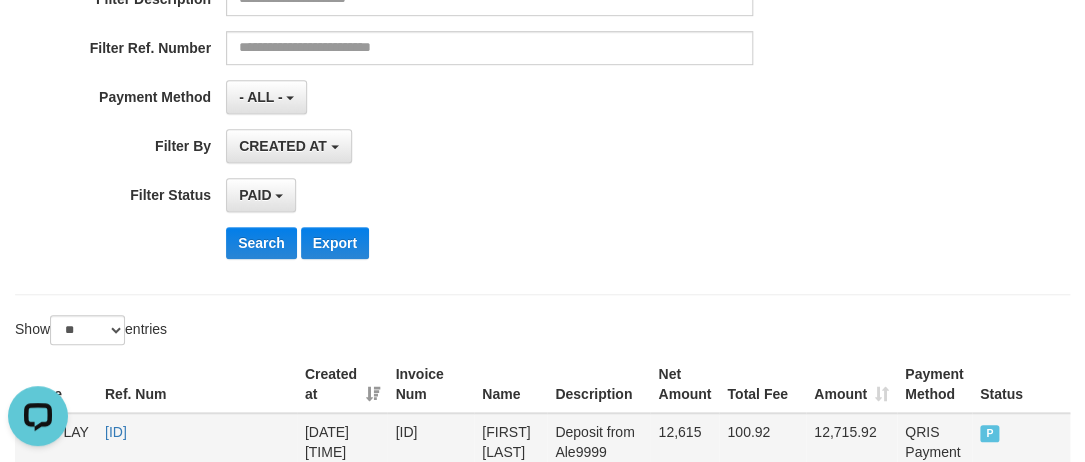 scroll, scrollTop: 545, scrollLeft: 0, axis: vertical 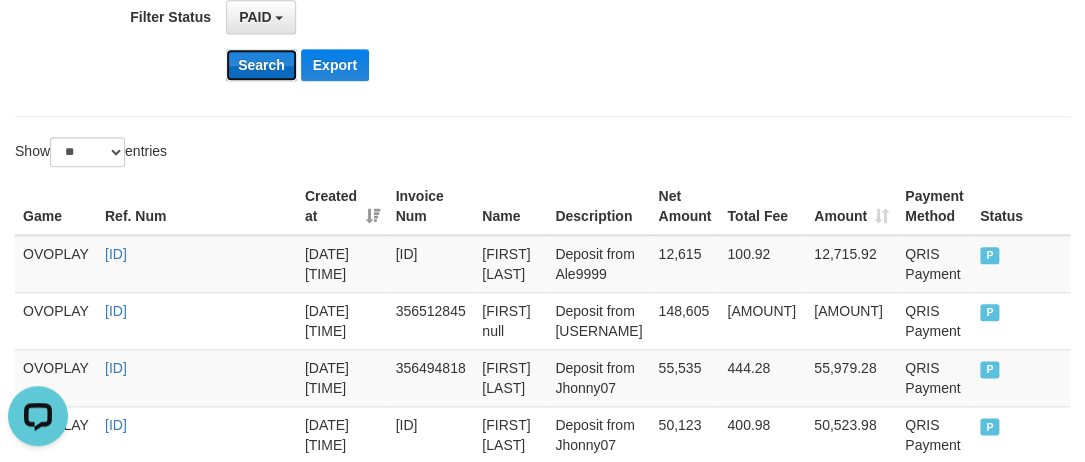 click on "Search" at bounding box center (261, 65) 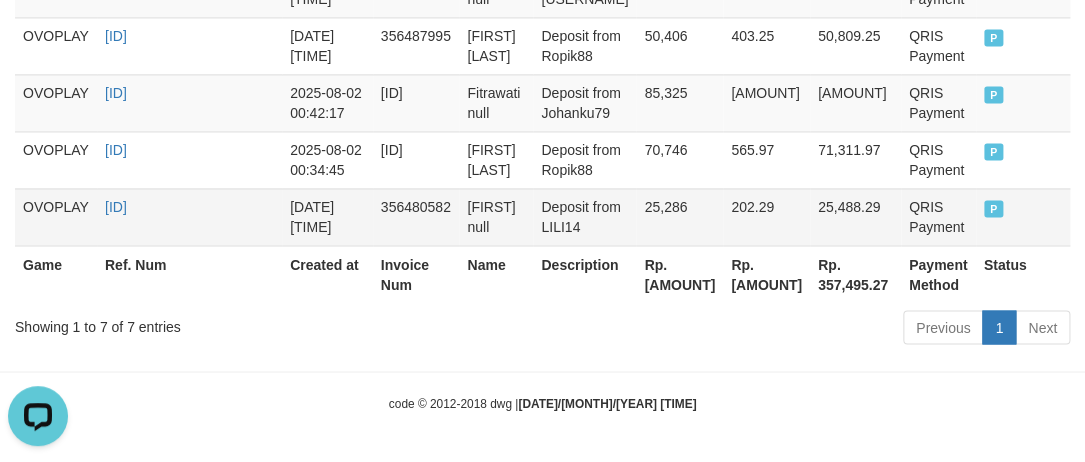 scroll, scrollTop: 1051, scrollLeft: 0, axis: vertical 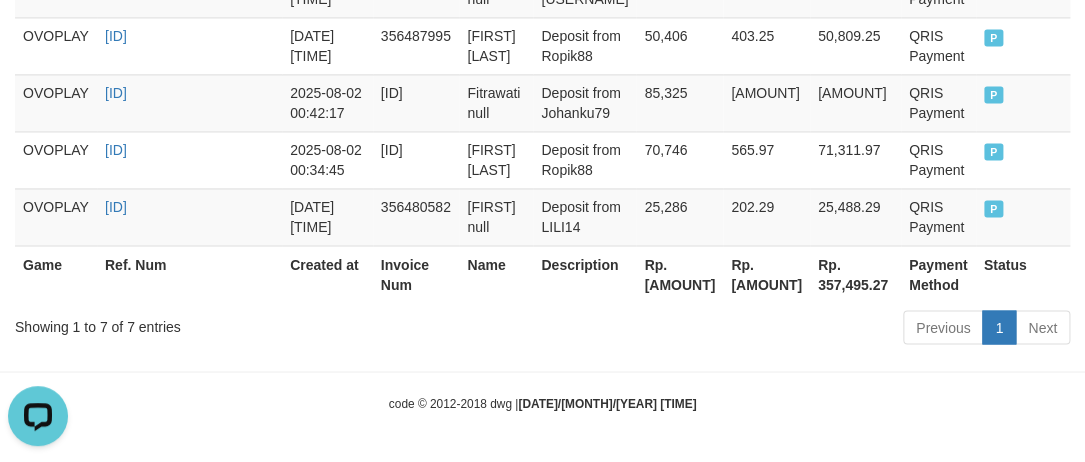 click on "Rp. [AMOUNT]" at bounding box center (679, 273) 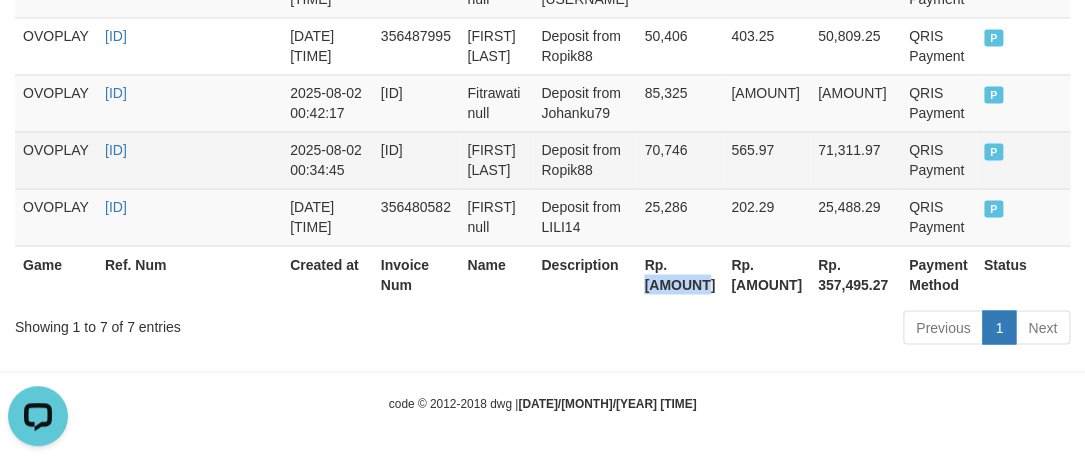 drag, startPoint x: 741, startPoint y: 289, endPoint x: 82, endPoint y: 152, distance: 673.0899 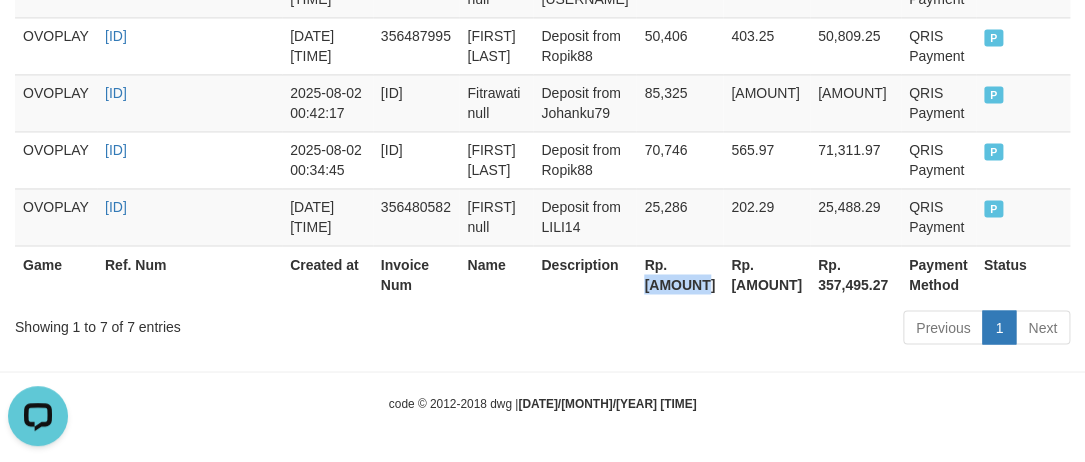 copy on "[AMOUNT]" 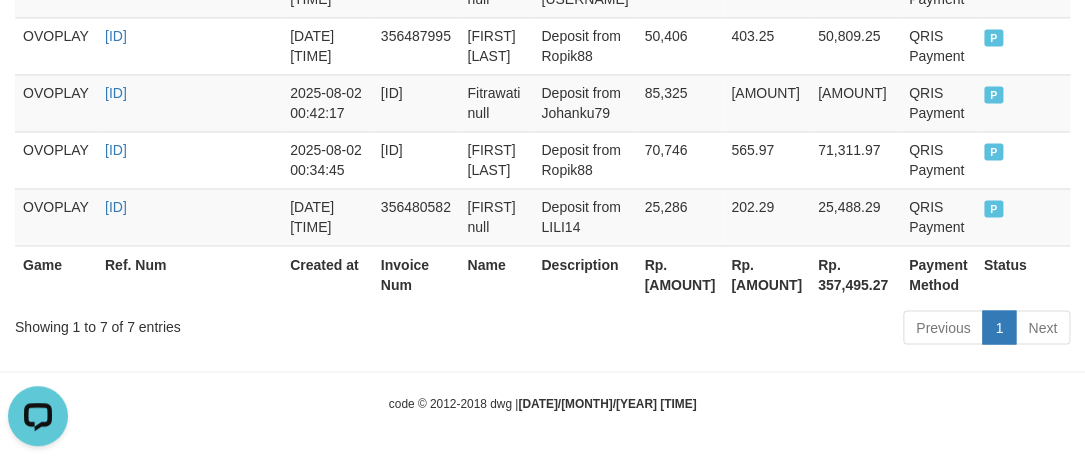 click on "Previous 1 Next" at bounding box center [768, 329] 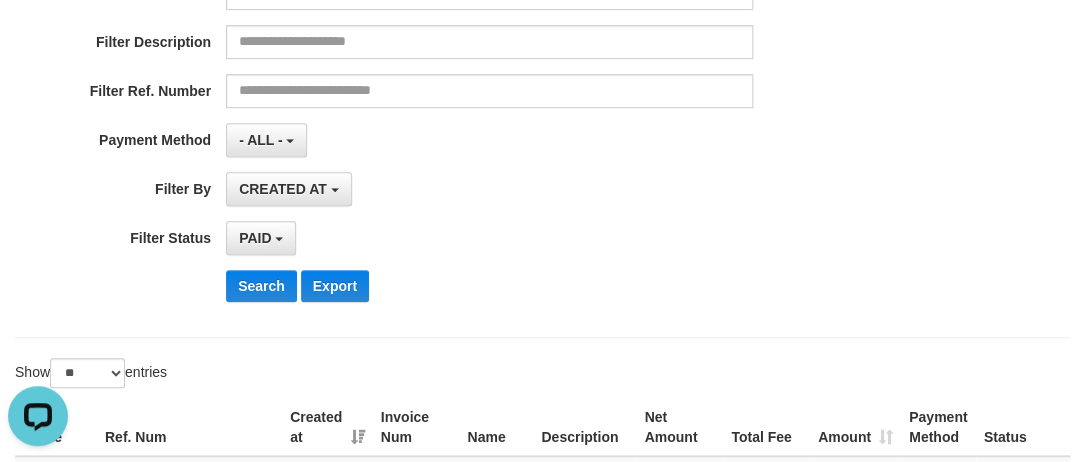scroll, scrollTop: 0, scrollLeft: 0, axis: both 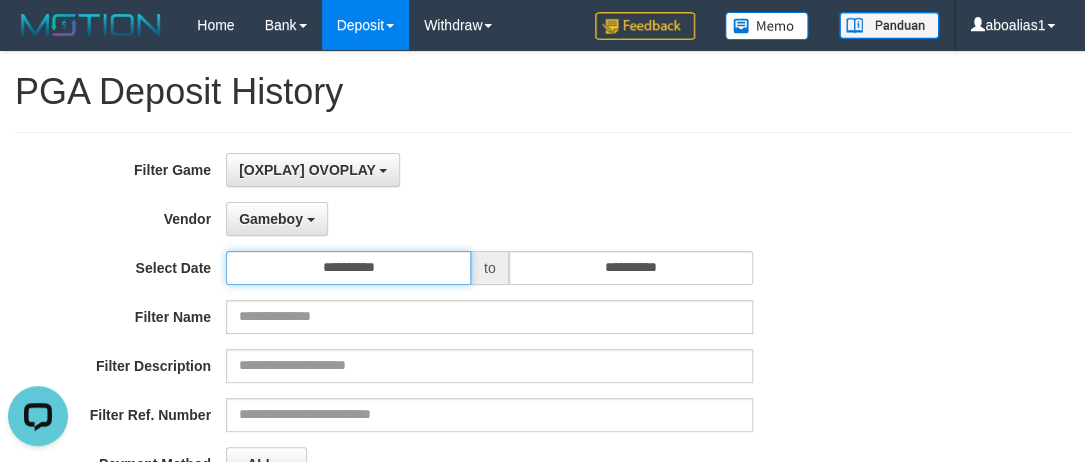 click on "**********" at bounding box center (348, 268) 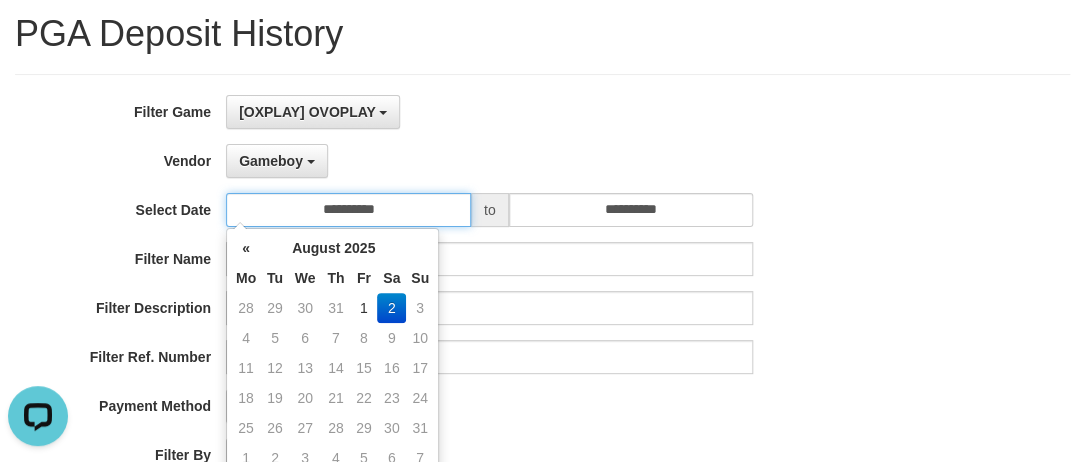 scroll, scrollTop: 90, scrollLeft: 0, axis: vertical 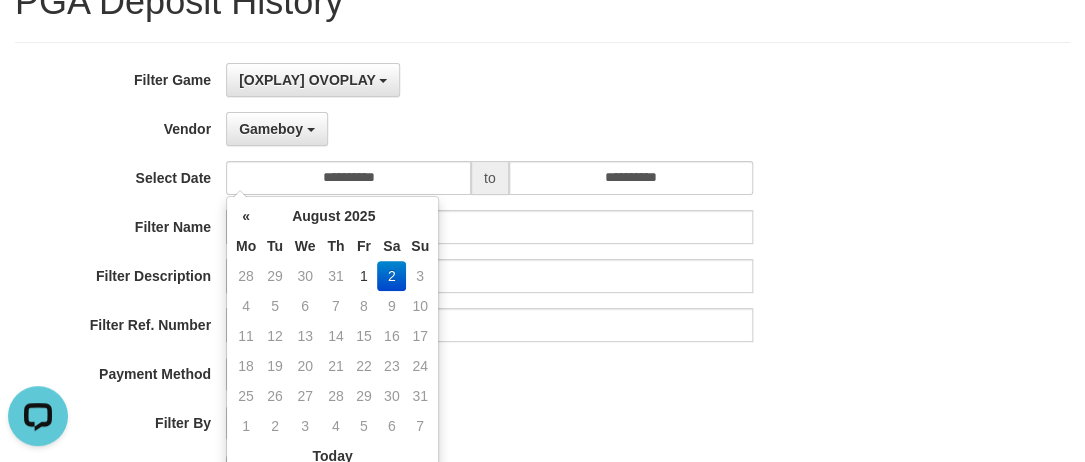 drag, startPoint x: 449, startPoint y: 150, endPoint x: 360, endPoint y: 140, distance: 89.560036 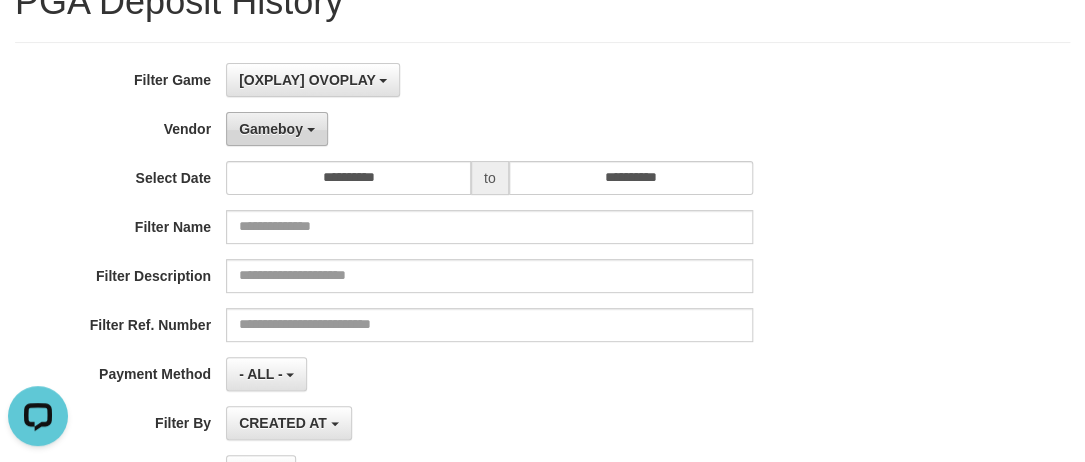 click on "Gameboy" at bounding box center (277, 129) 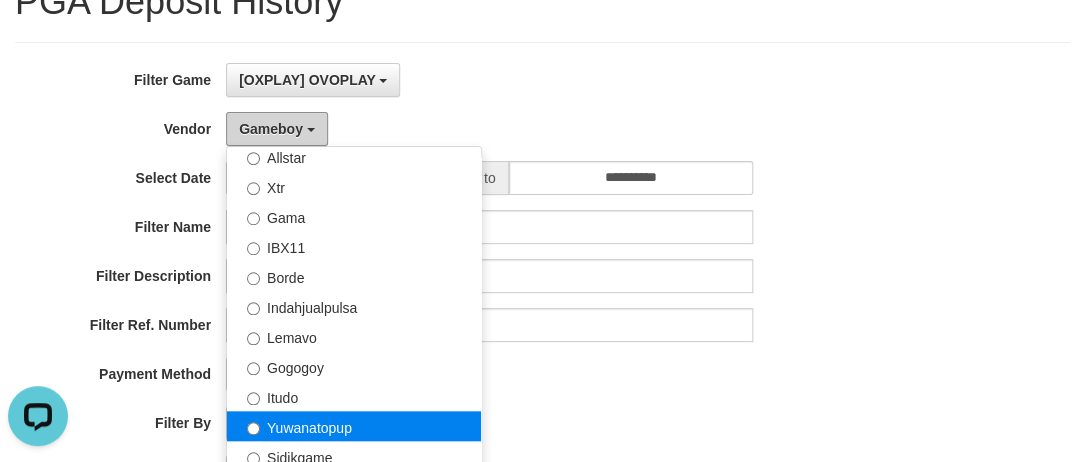 scroll, scrollTop: 655, scrollLeft: 0, axis: vertical 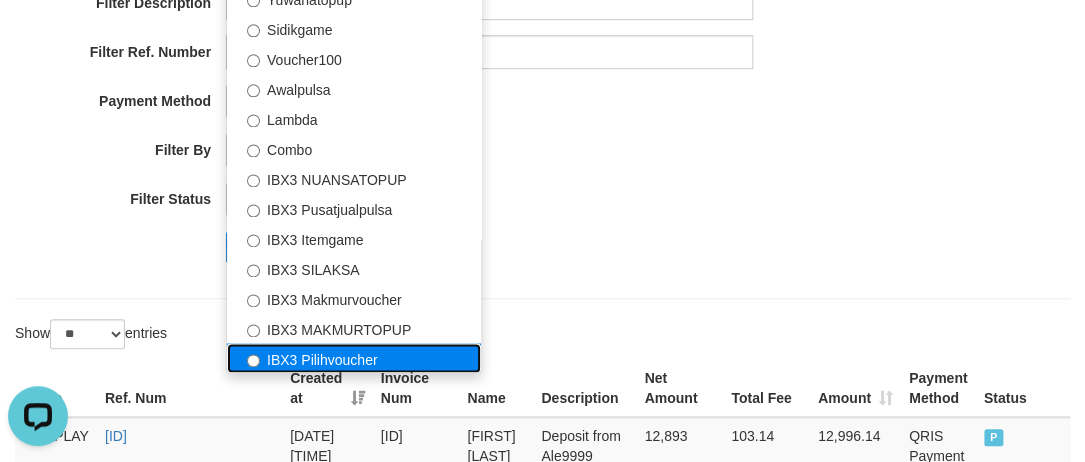 click on "IBX3 Pilihvoucher" at bounding box center (354, 358) 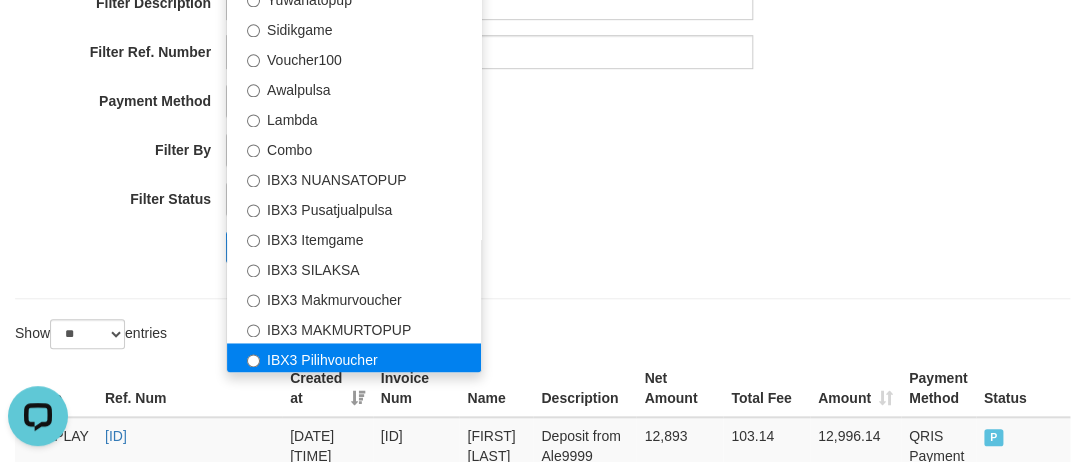 select on "**********" 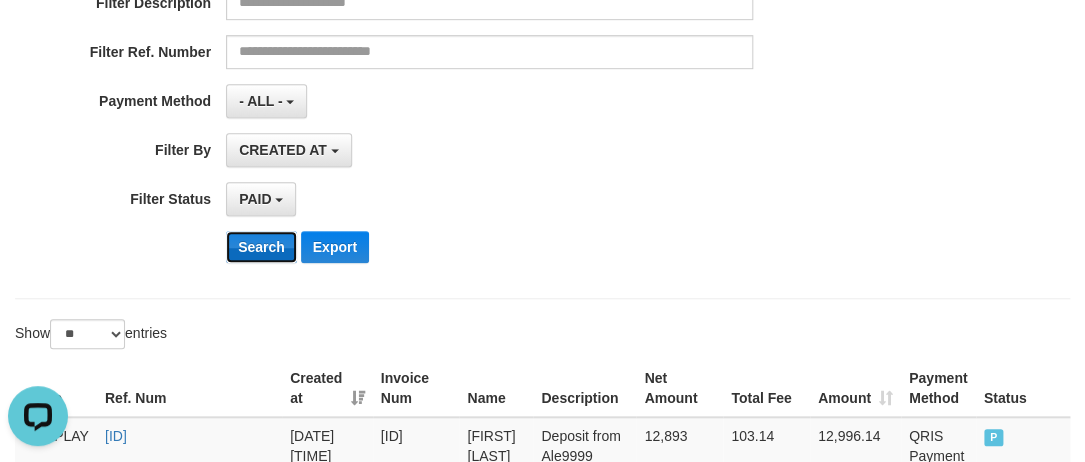 click on "Search" at bounding box center [261, 247] 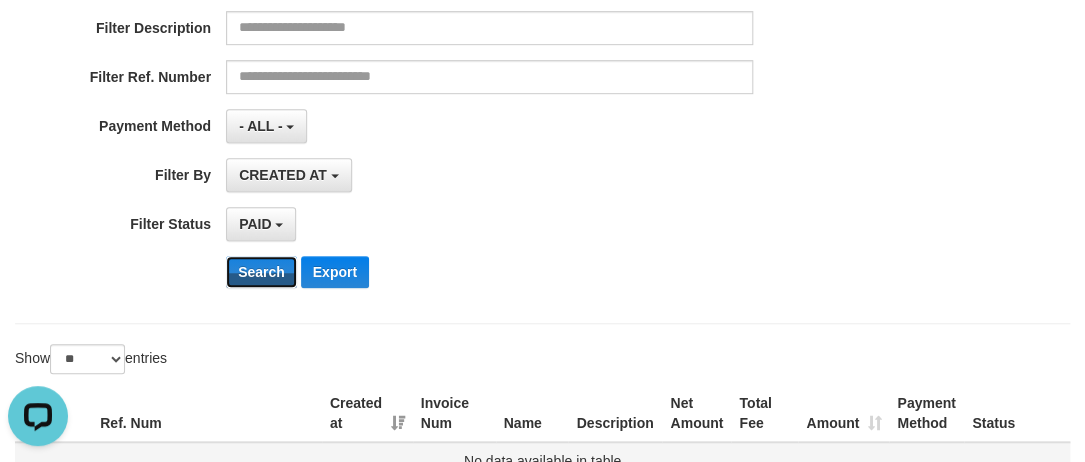 scroll, scrollTop: 25, scrollLeft: 0, axis: vertical 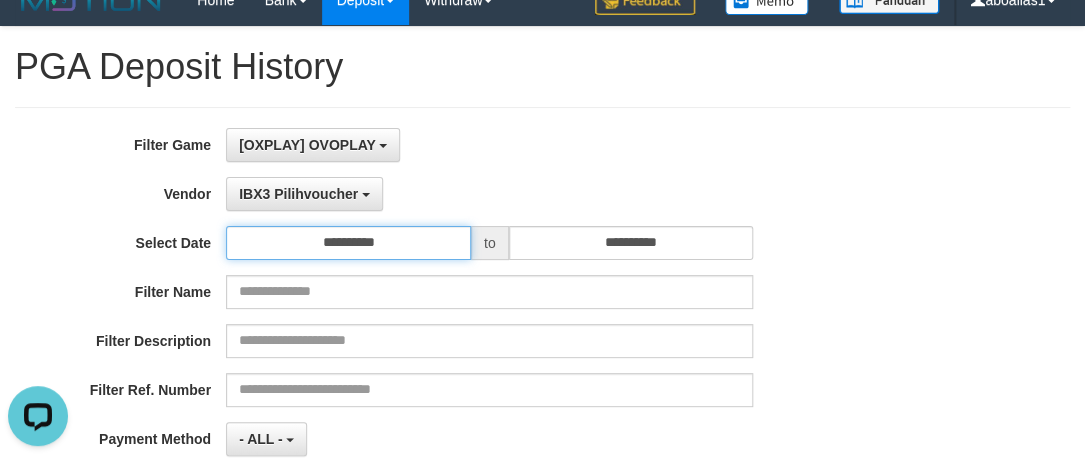 click on "**********" at bounding box center [348, 243] 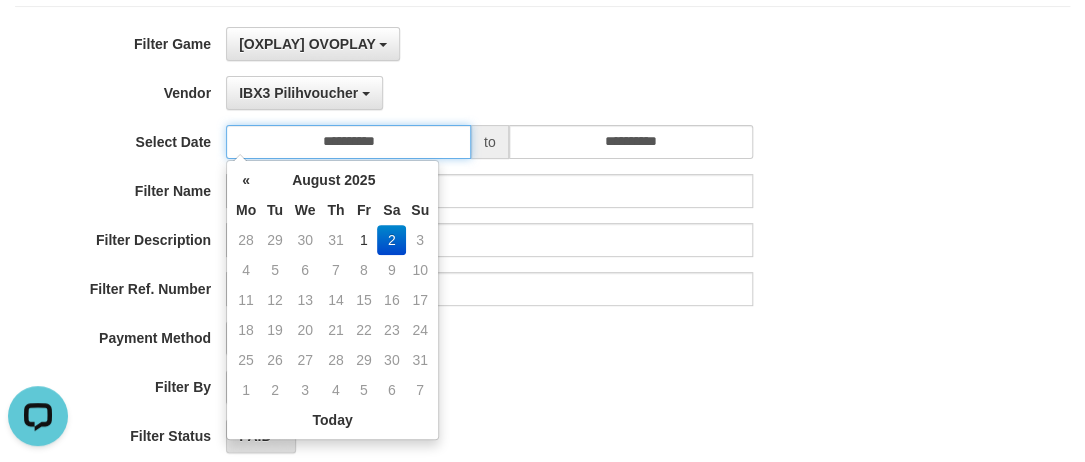 scroll, scrollTop: 207, scrollLeft: 0, axis: vertical 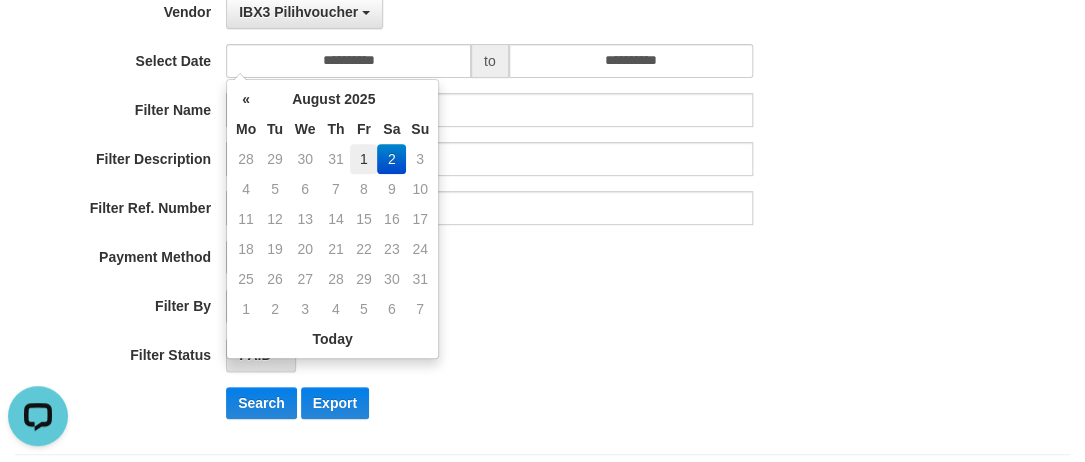 click on "1" at bounding box center [363, 159] 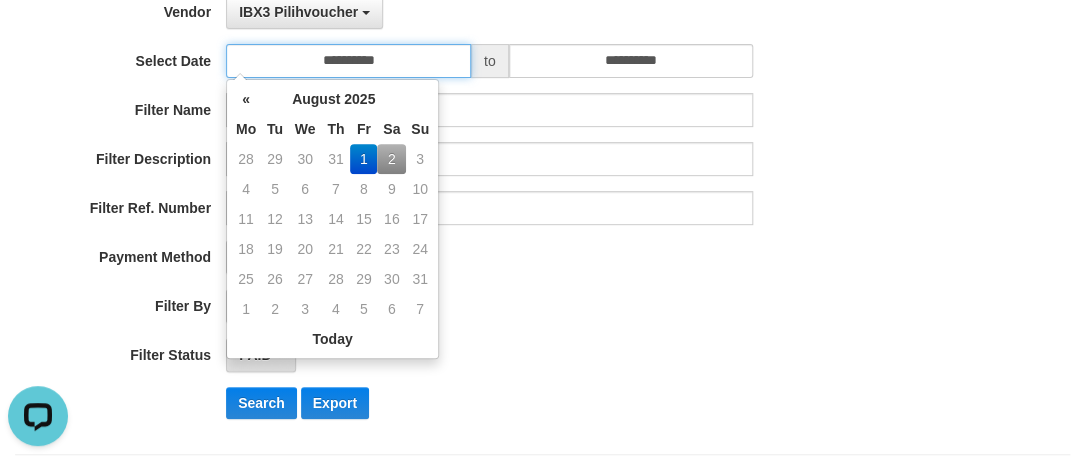 type on "**********" 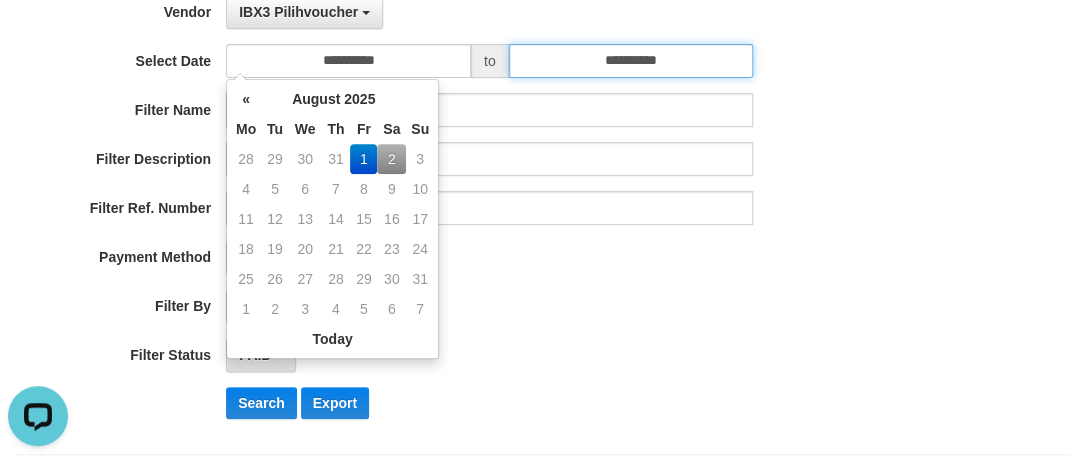 click on "**********" at bounding box center (631, 61) 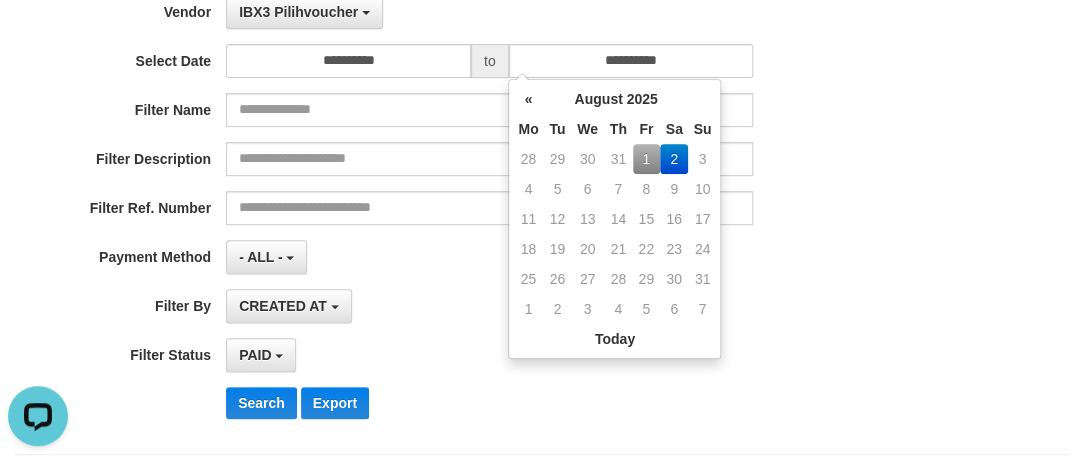 click on "1" at bounding box center [646, 159] 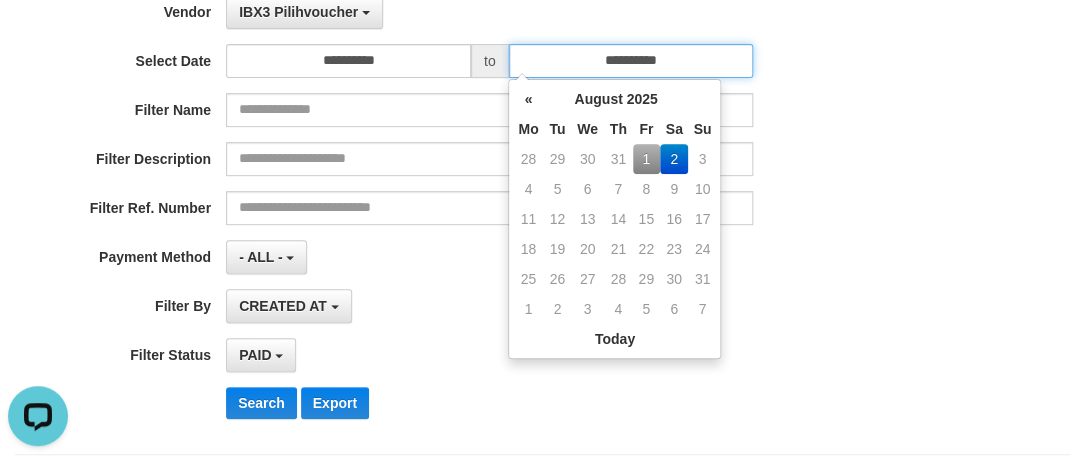 type on "**********" 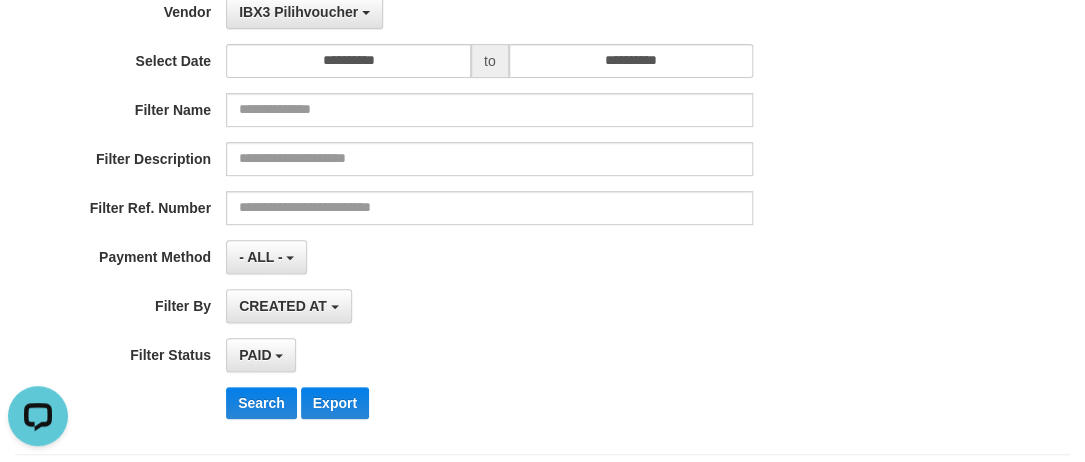 click on "PAID								    SELECT ALL  - ALL -  SELECT STATUS
PENDING/UNPAID
PAID
CANCELED
EXPIRED" at bounding box center [489, 355] 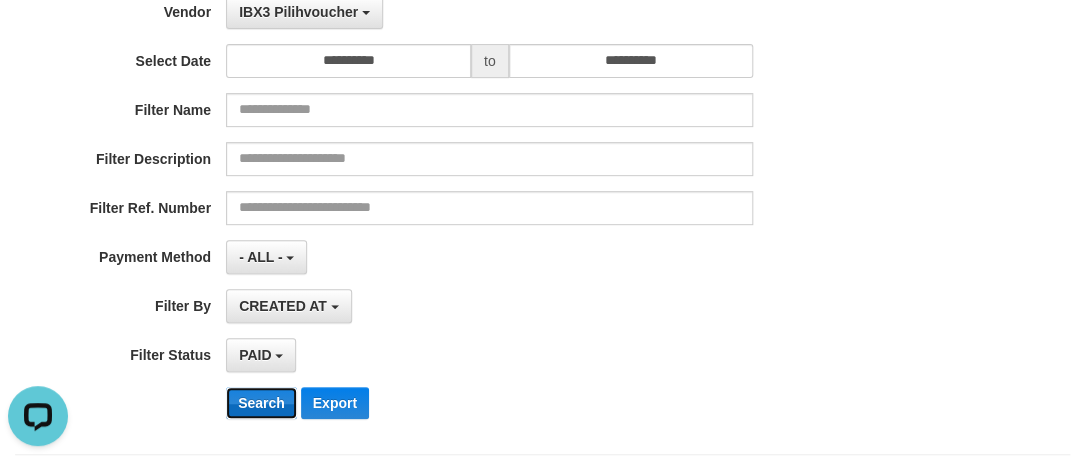 click on "Search" at bounding box center (261, 403) 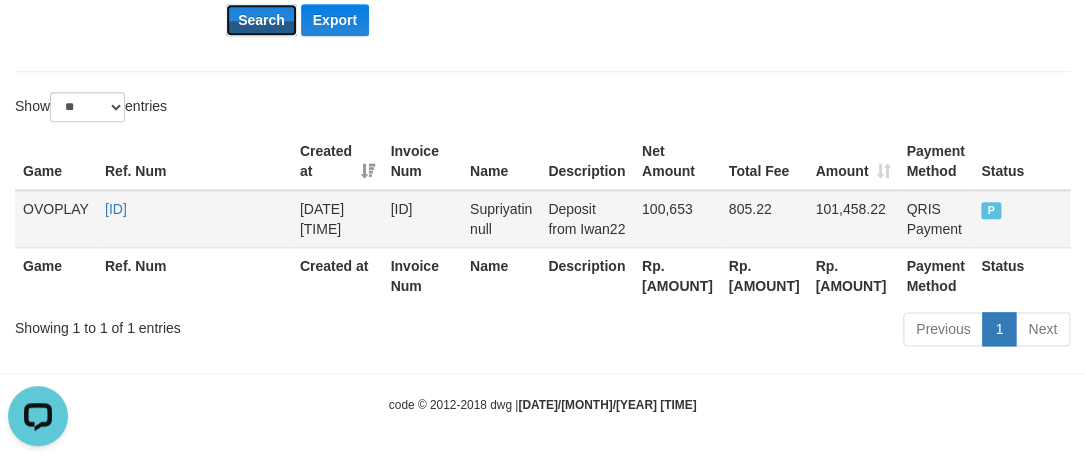 scroll, scrollTop: 0, scrollLeft: 0, axis: both 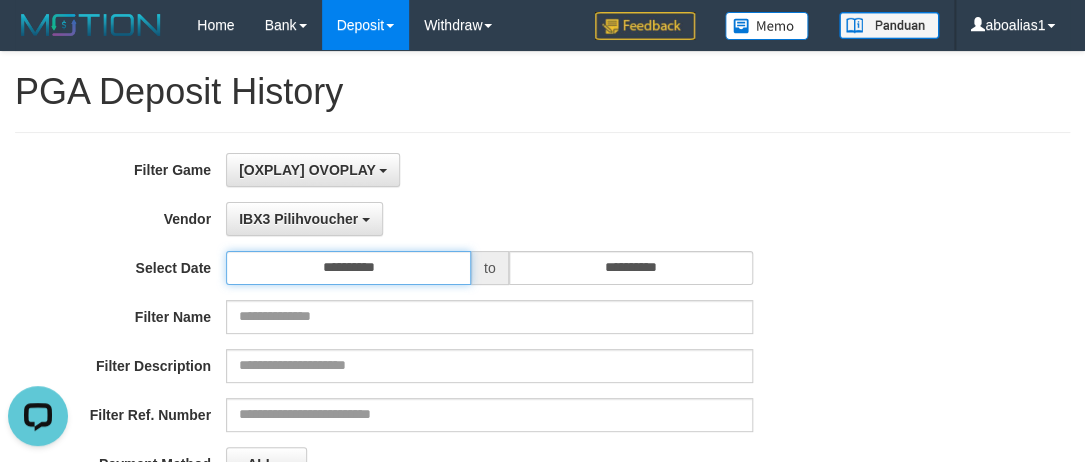 click on "**********" at bounding box center [348, 268] 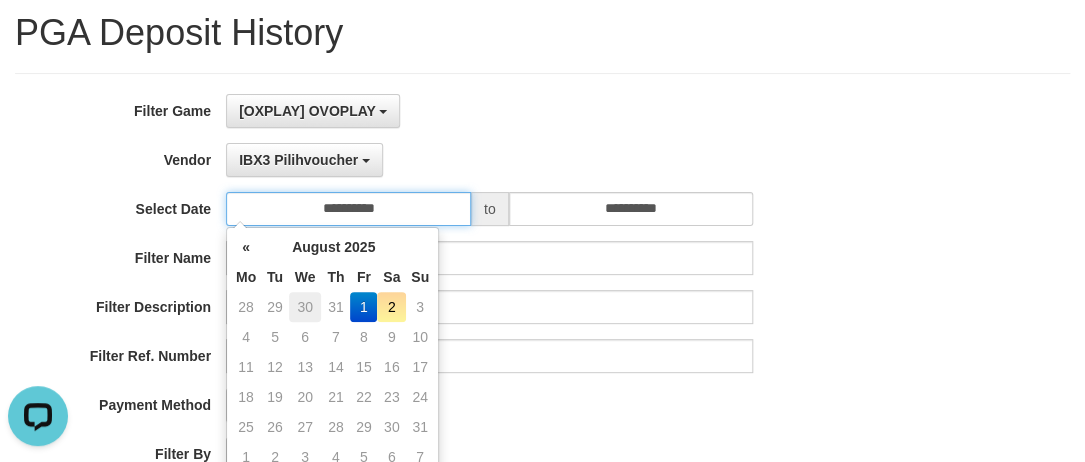 scroll, scrollTop: 90, scrollLeft: 0, axis: vertical 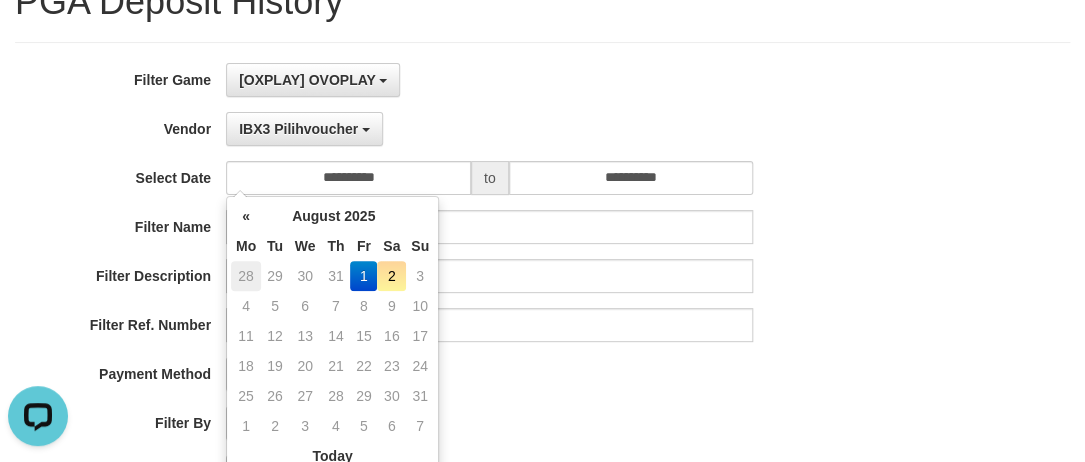 click on "28" at bounding box center [246, 276] 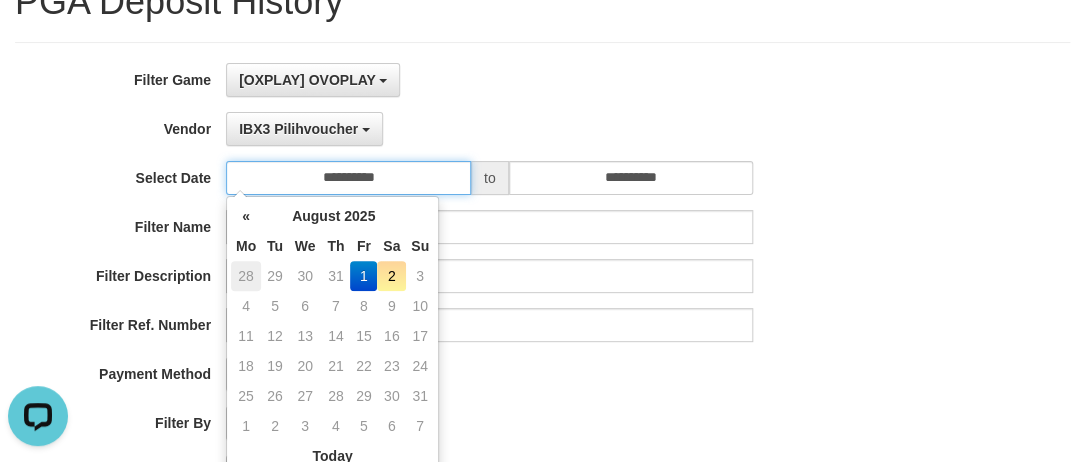 type on "**********" 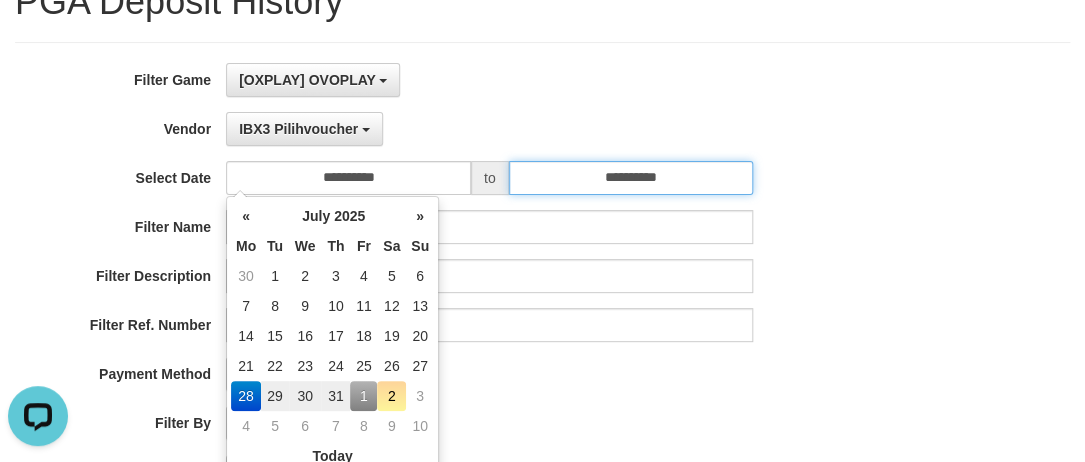 click on "**********" at bounding box center (631, 178) 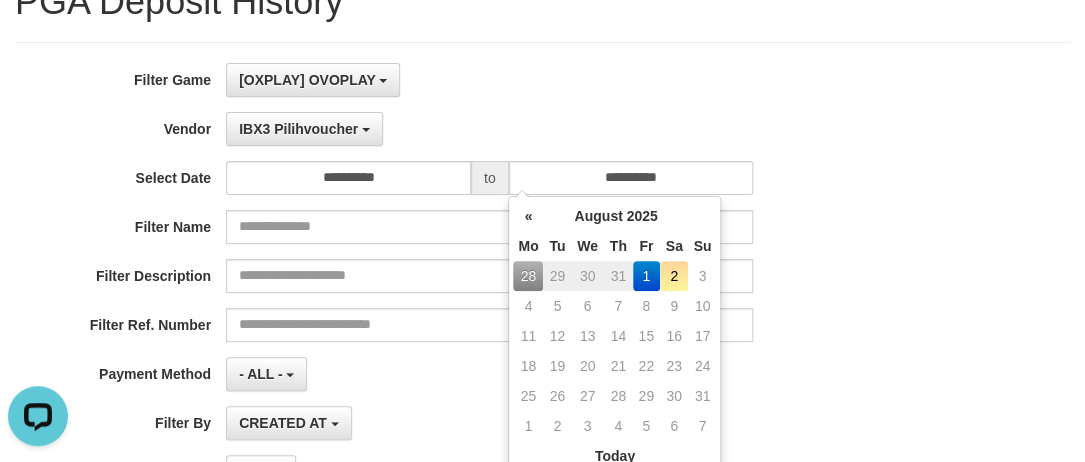 click on "2" at bounding box center (674, 276) 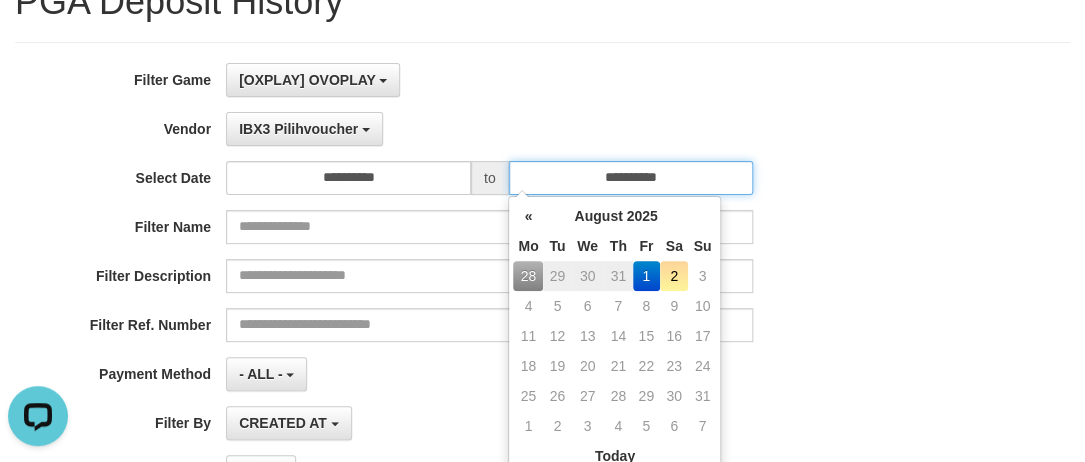 type on "**********" 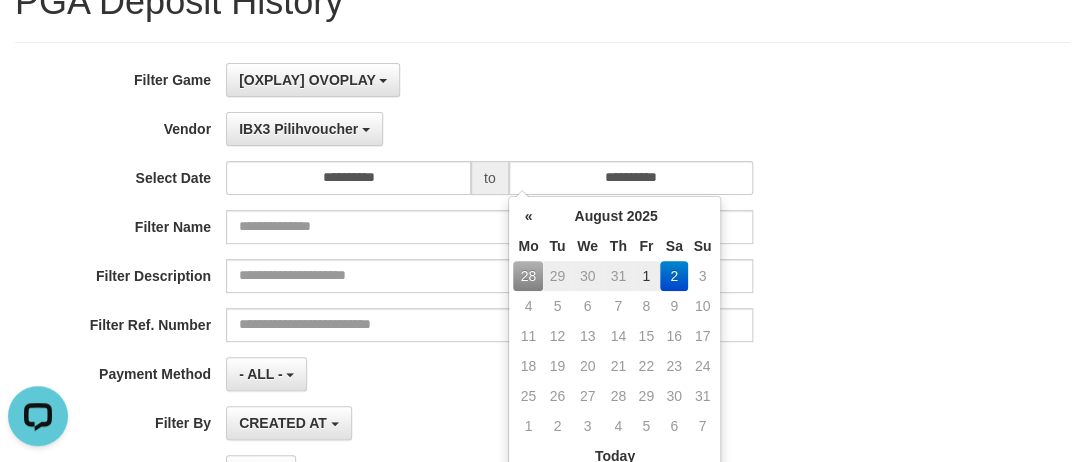 click on "Filter Ref. Number" at bounding box center (452, 325) 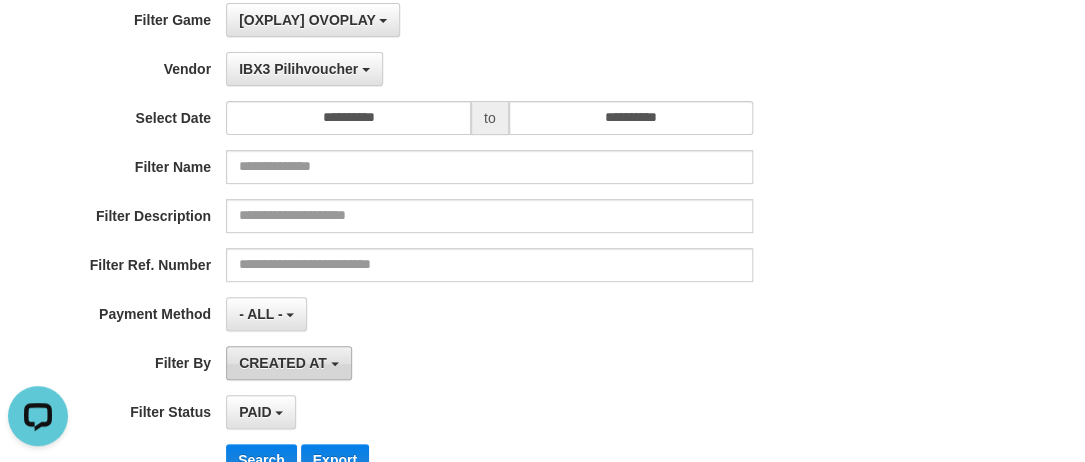 scroll, scrollTop: 181, scrollLeft: 0, axis: vertical 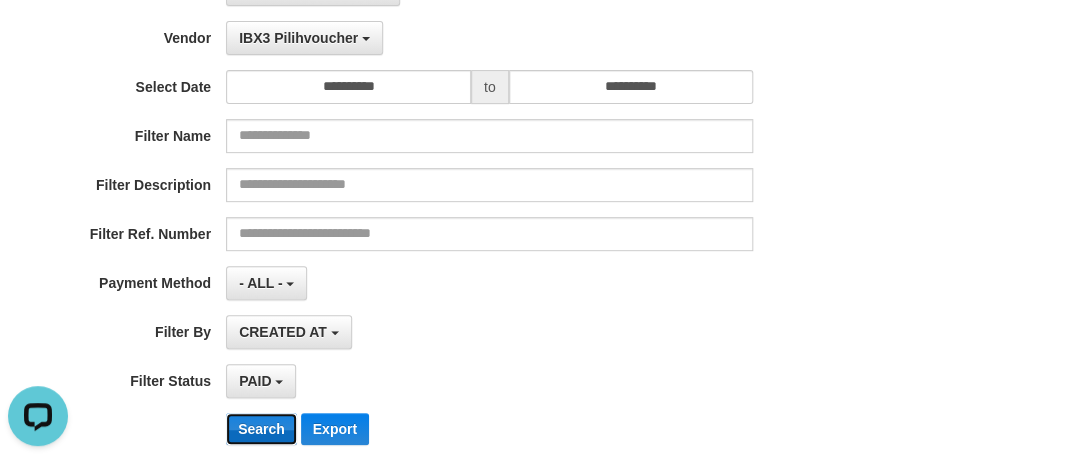 click on "Search" at bounding box center [261, 429] 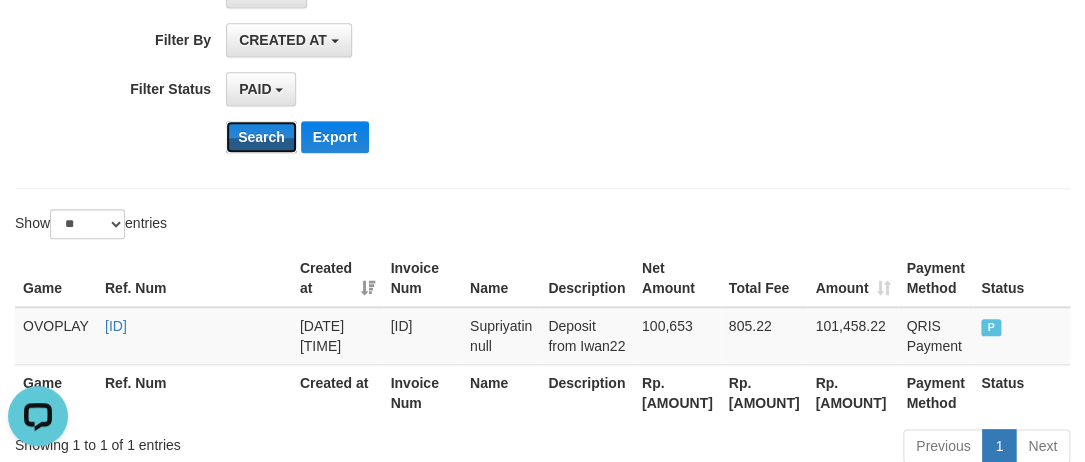 scroll, scrollTop: 590, scrollLeft: 0, axis: vertical 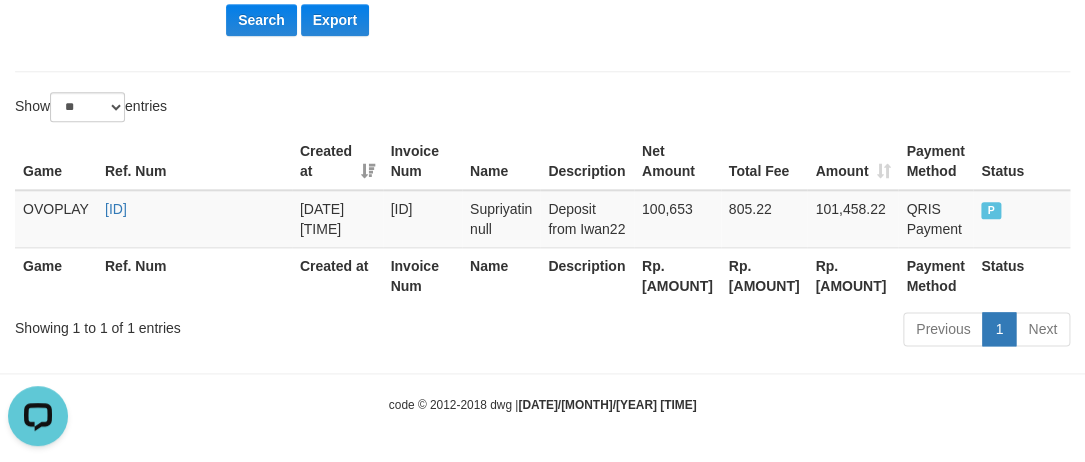 click on "Rp. [AMOUNT]" at bounding box center (677, 275) 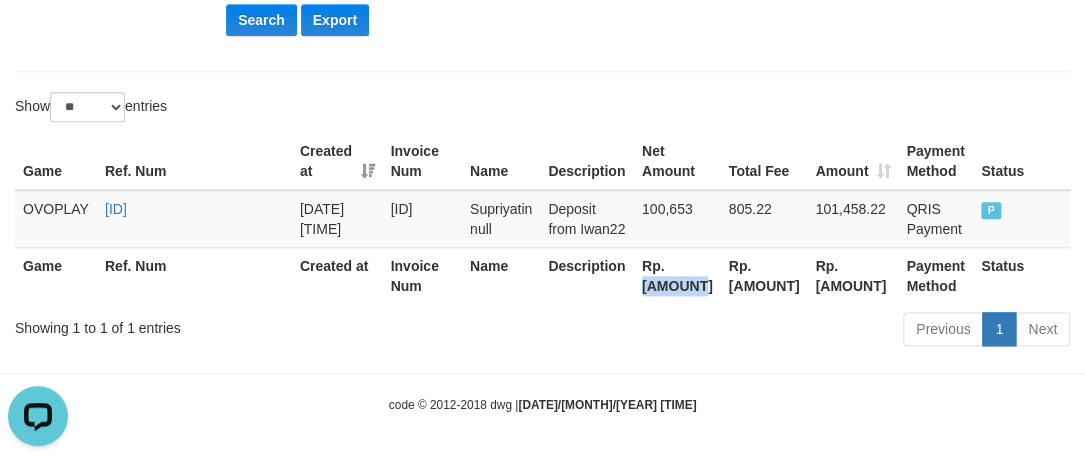 click on "Rp. [AMOUNT]" at bounding box center [677, 275] 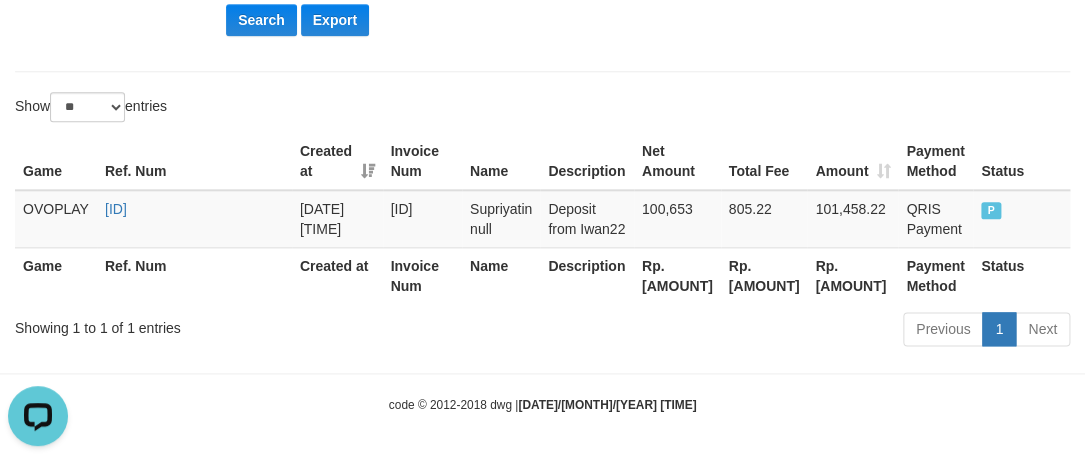 click on "Show  ** ** ** ***  entries" at bounding box center (542, 109) 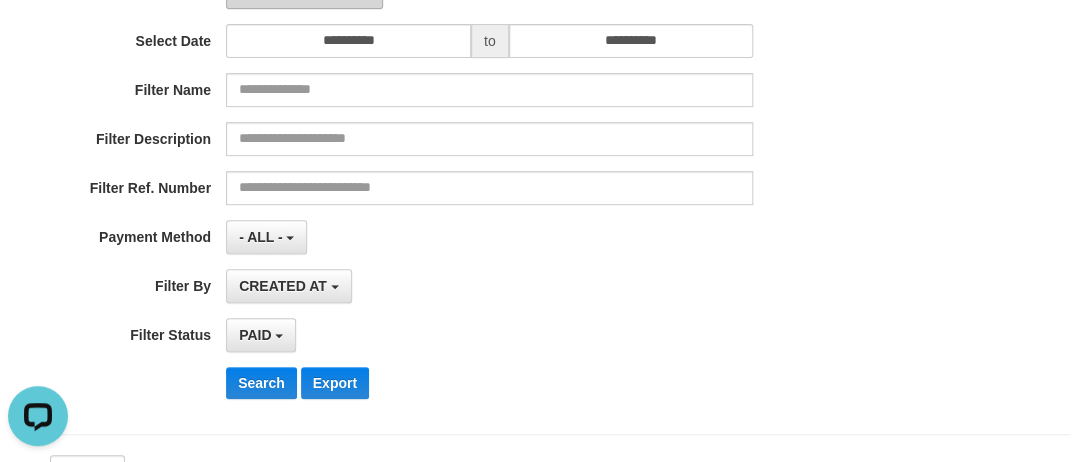 scroll, scrollTop: 45, scrollLeft: 0, axis: vertical 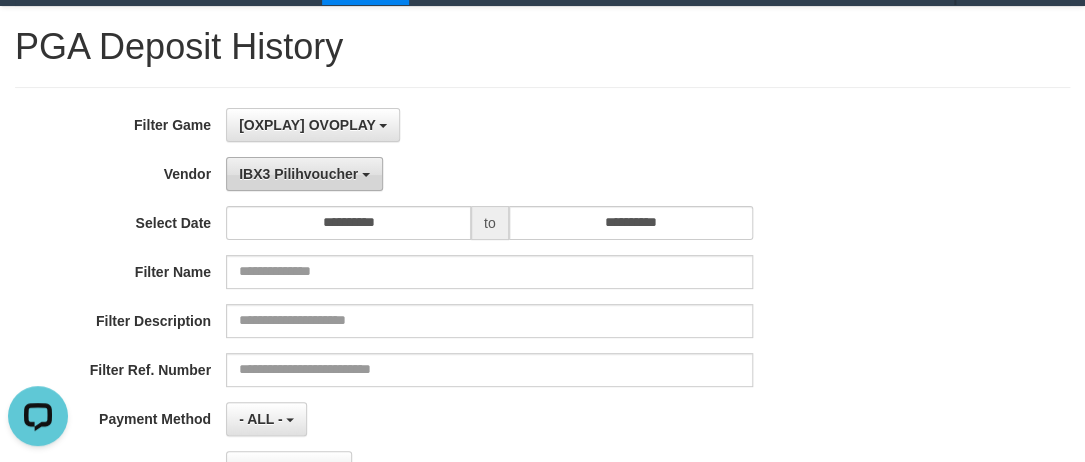 click on "IBX3 Pilihvoucher" at bounding box center (304, 174) 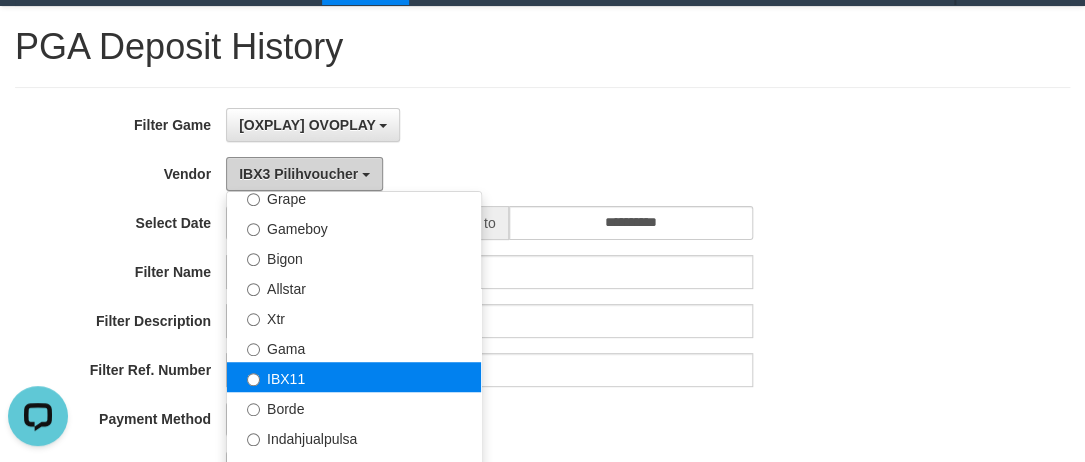 scroll, scrollTop: 382, scrollLeft: 0, axis: vertical 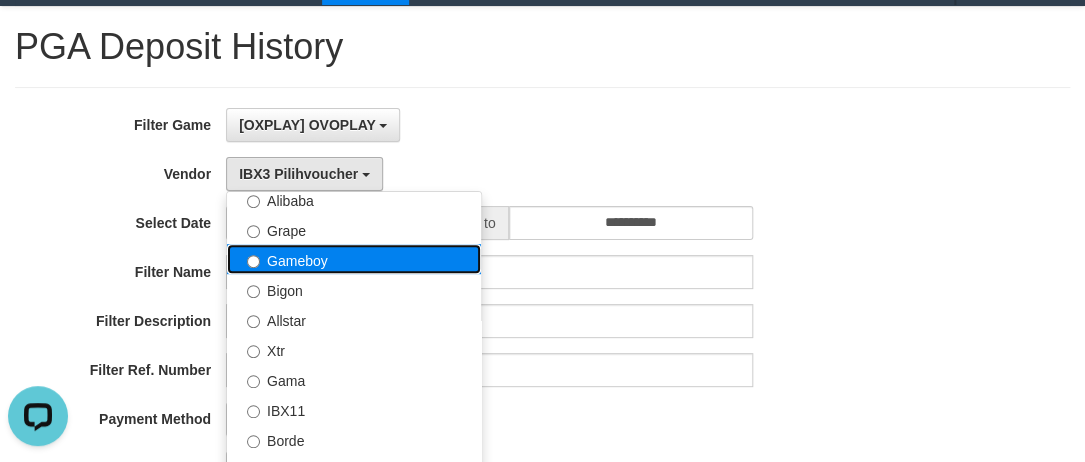 click on "Gameboy" at bounding box center [354, 259] 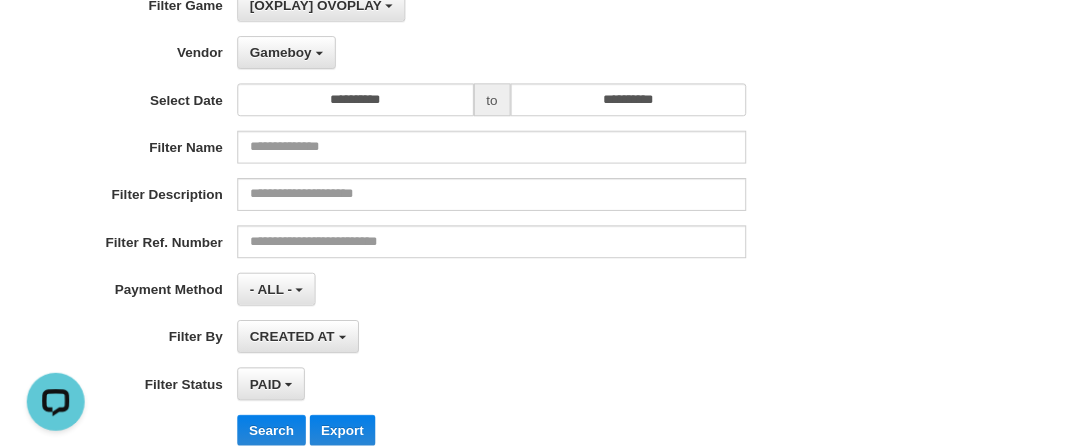 scroll, scrollTop: 318, scrollLeft: 0, axis: vertical 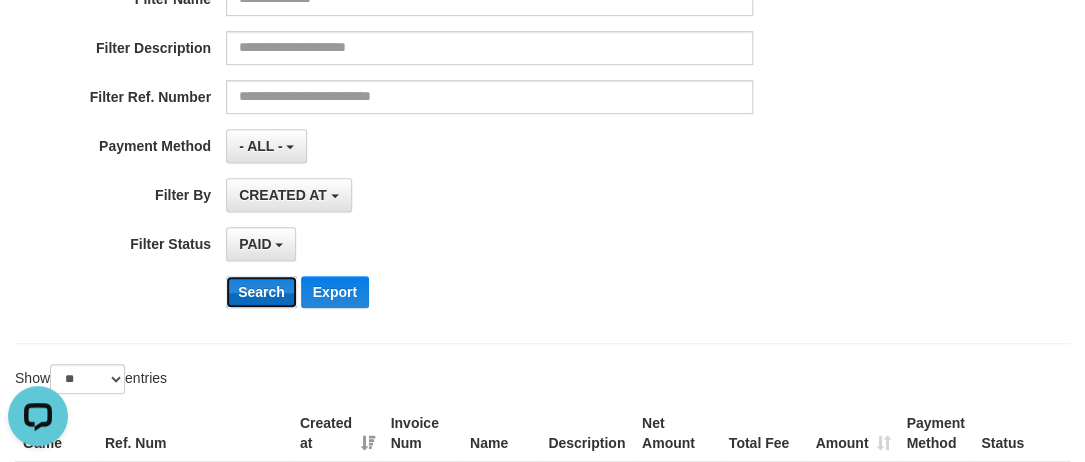 click on "Search" at bounding box center [261, 292] 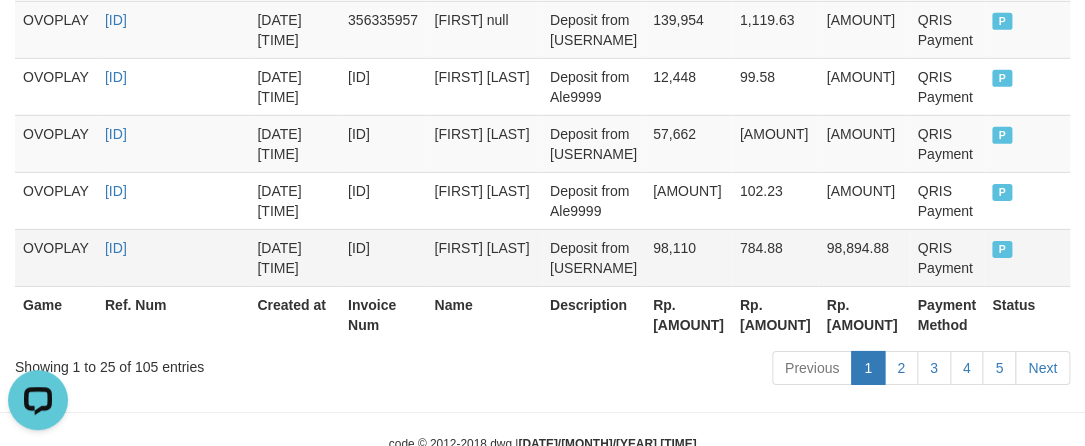 scroll, scrollTop: 1971, scrollLeft: 0, axis: vertical 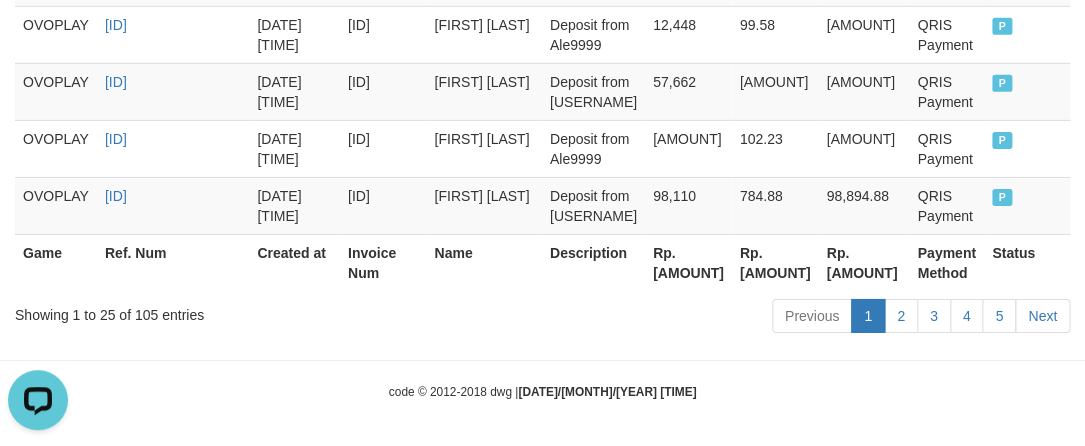 click on "Rp. [AMOUNT]" at bounding box center (688, 262) 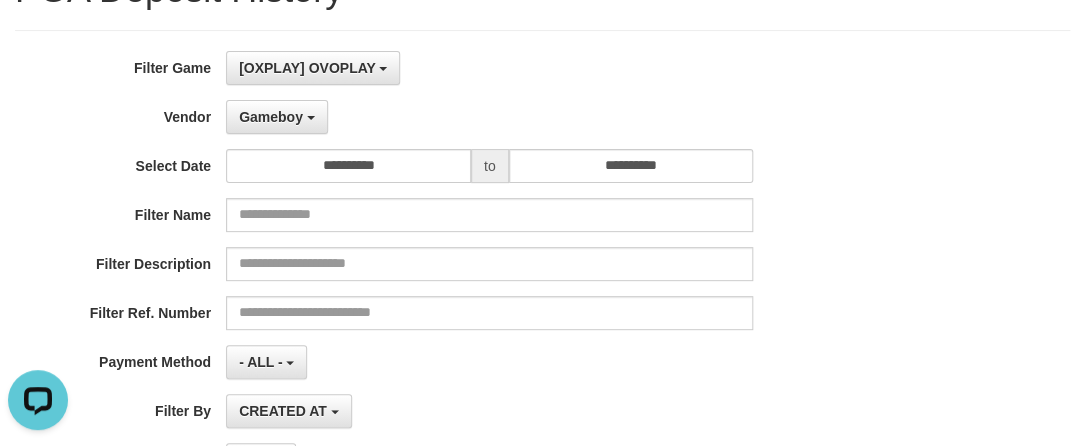 scroll, scrollTop: 0, scrollLeft: 0, axis: both 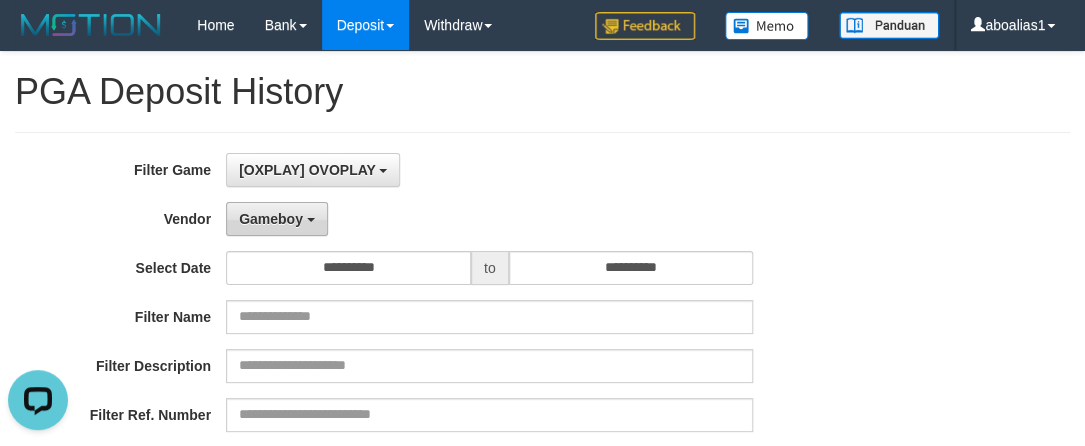 click on "Gameboy" at bounding box center [271, 219] 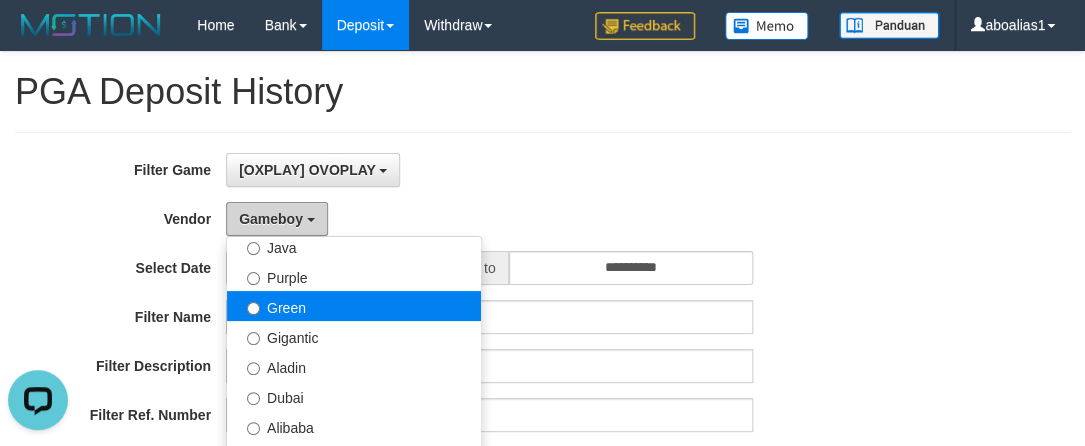 scroll, scrollTop: 291, scrollLeft: 0, axis: vertical 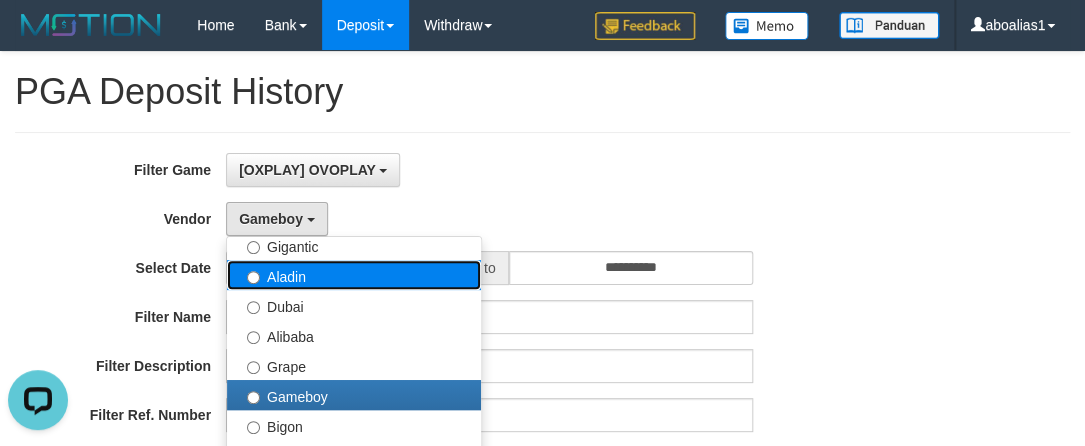 click on "Aladin" at bounding box center (354, 275) 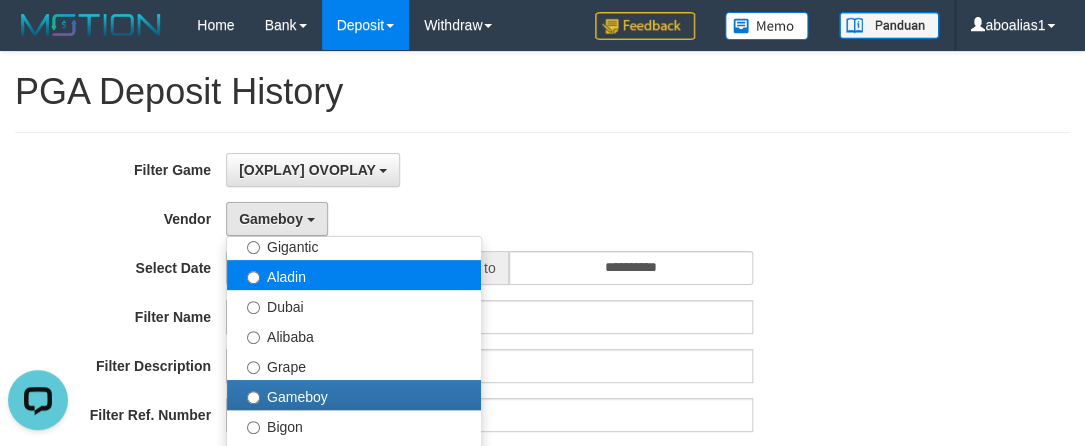 select on "**********" 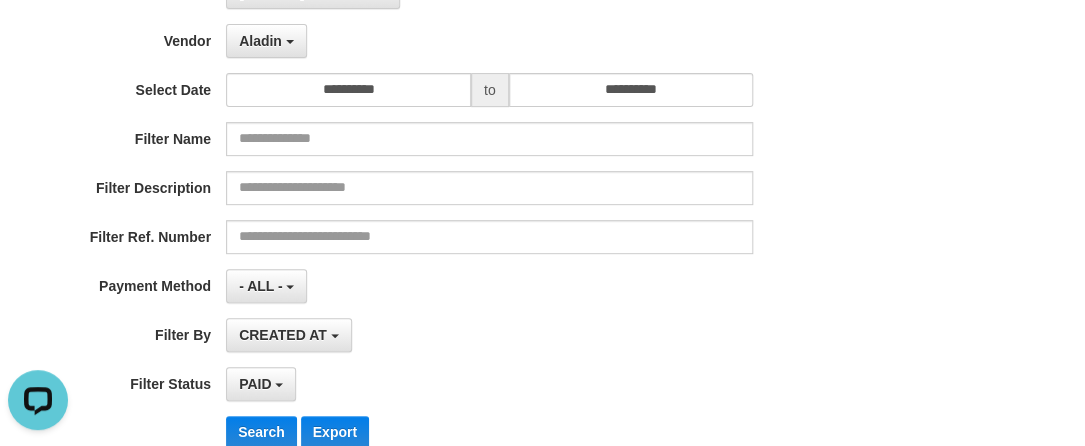 scroll, scrollTop: 181, scrollLeft: 0, axis: vertical 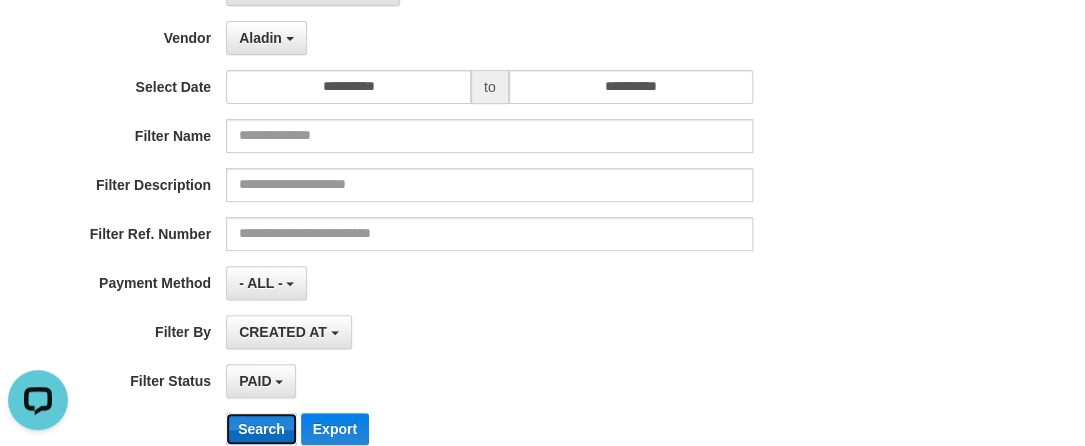click on "Search" at bounding box center (261, 429) 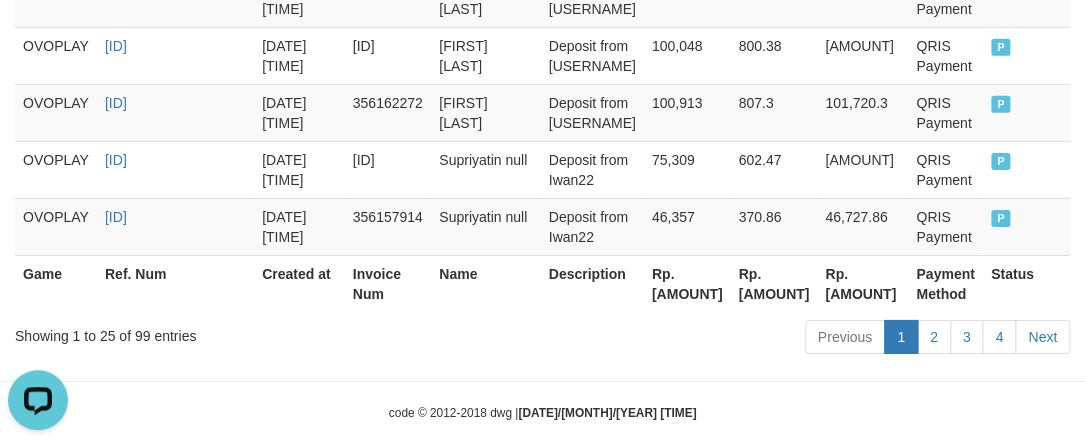 scroll, scrollTop: 1971, scrollLeft: 0, axis: vertical 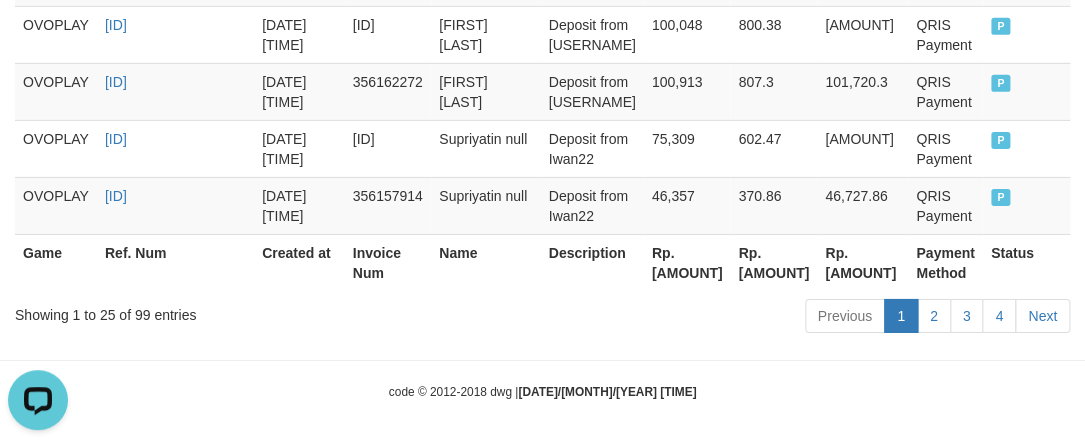 click on "Rp. [AMOUNT]" at bounding box center (687, 262) 